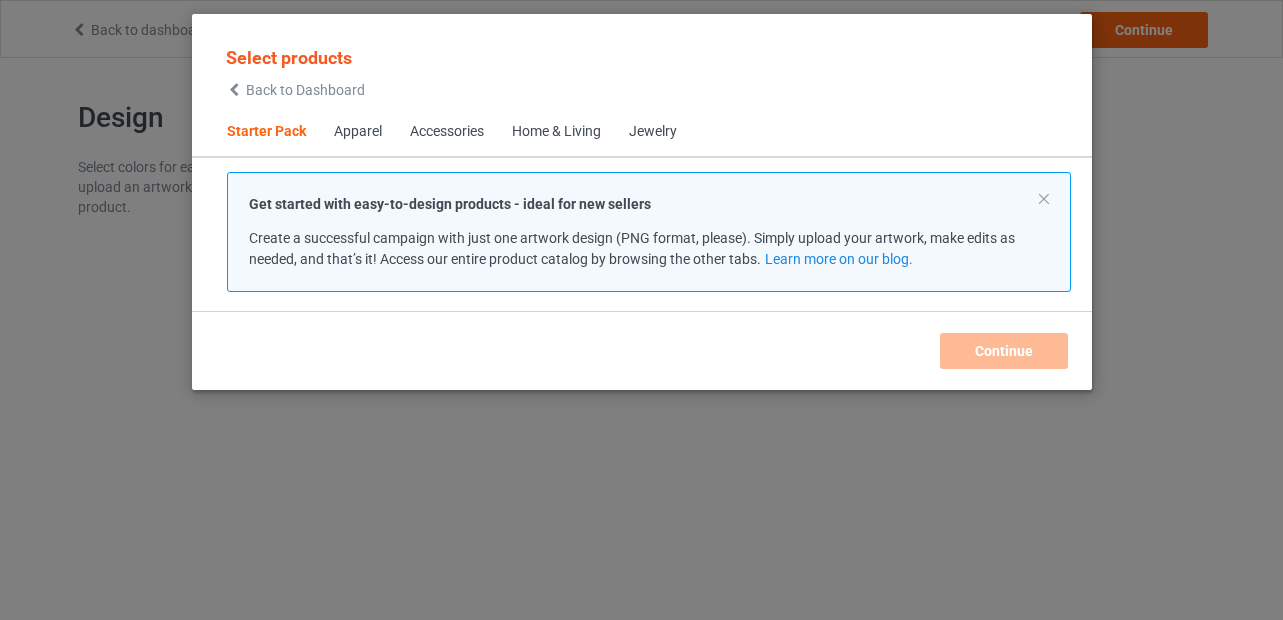 scroll, scrollTop: 0, scrollLeft: 0, axis: both 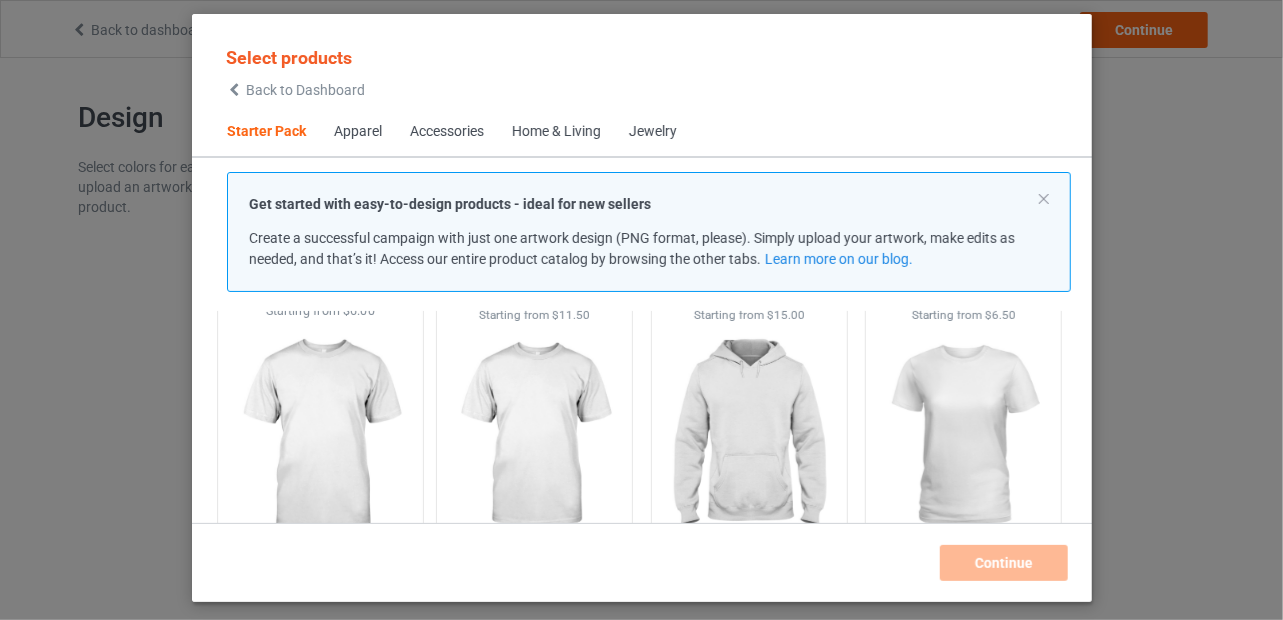click at bounding box center [320, 437] 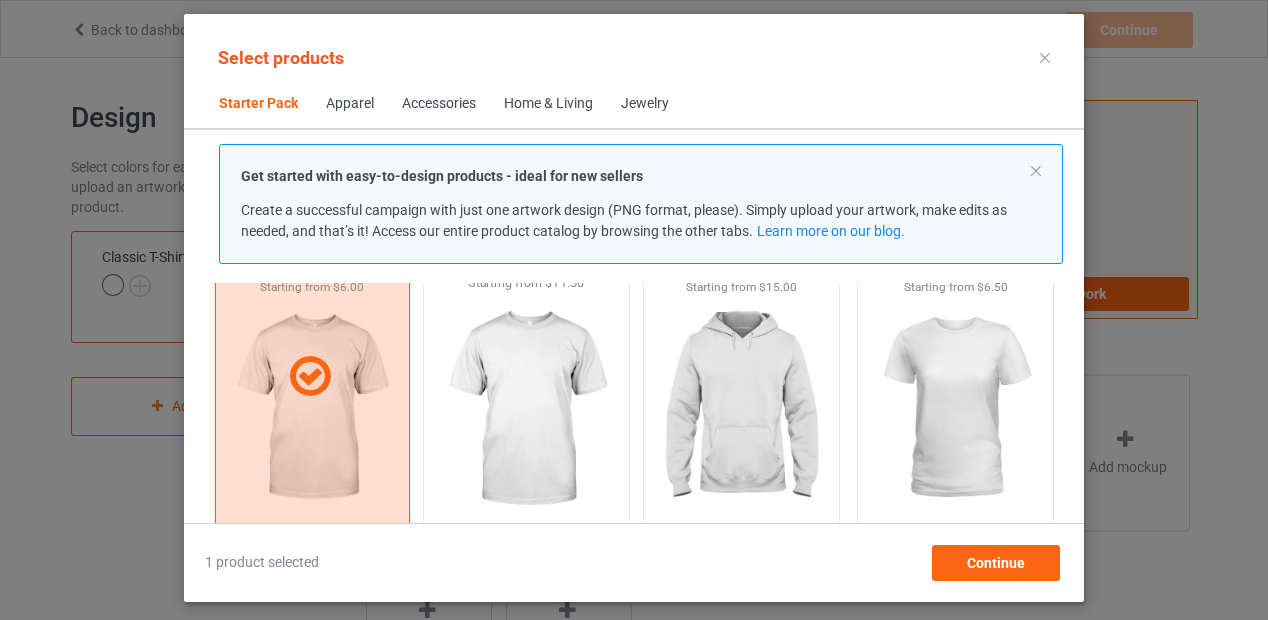 click at bounding box center [527, 409] 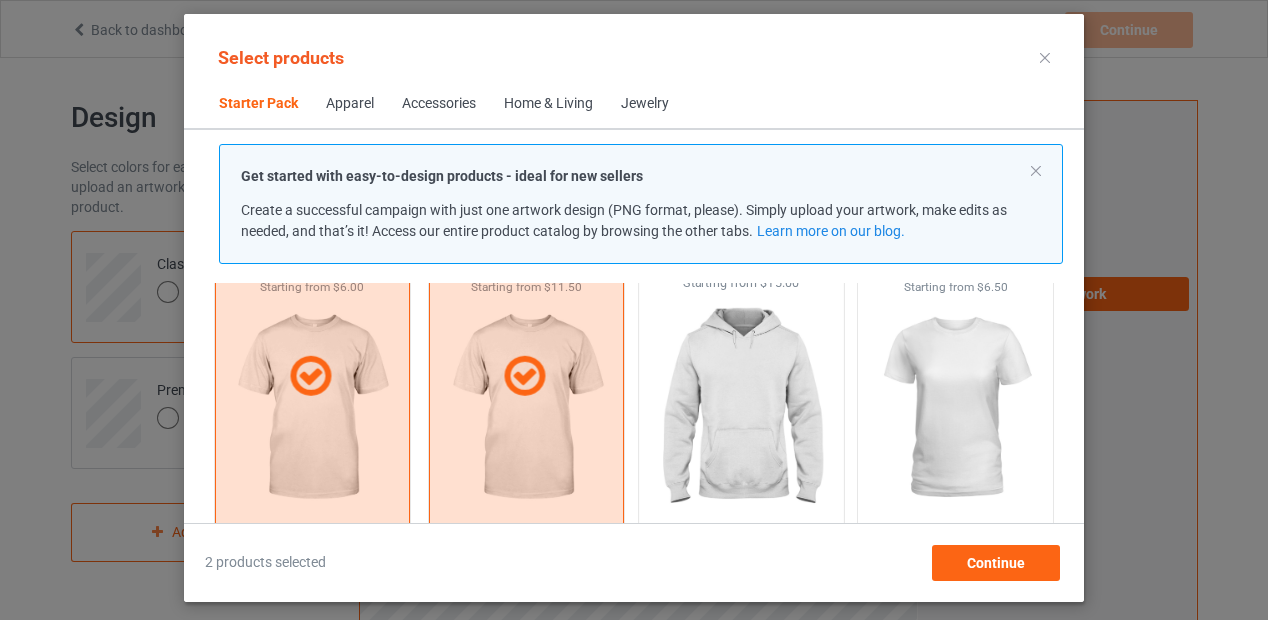 click at bounding box center (741, 409) 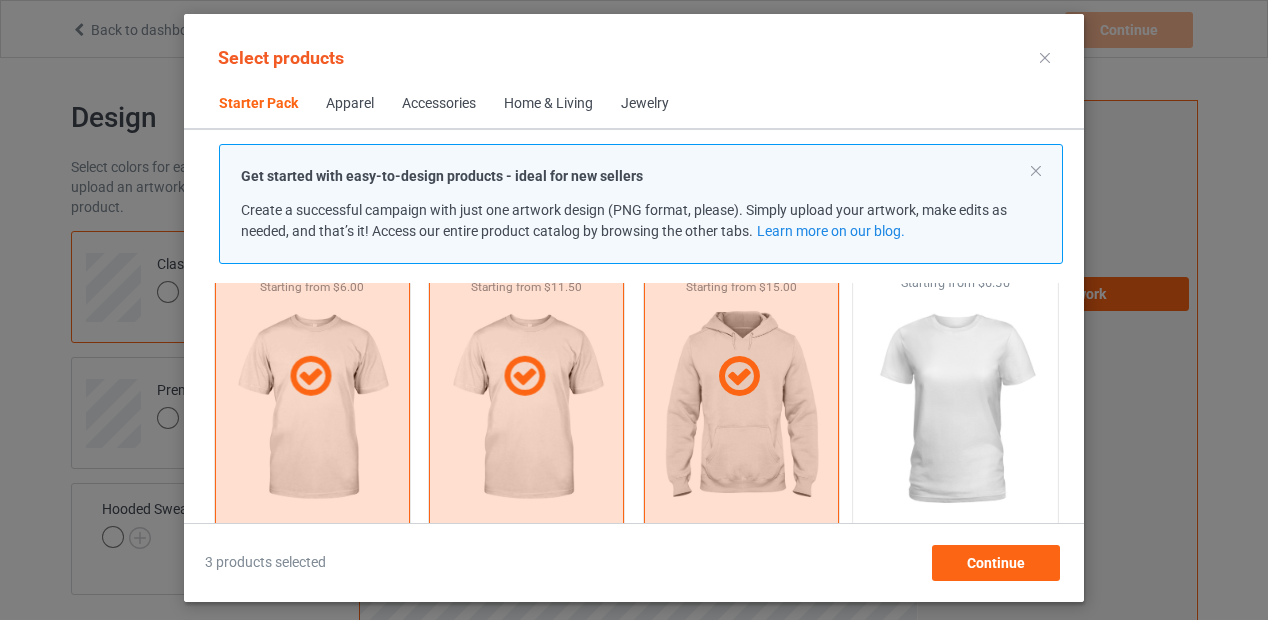 click at bounding box center (956, 409) 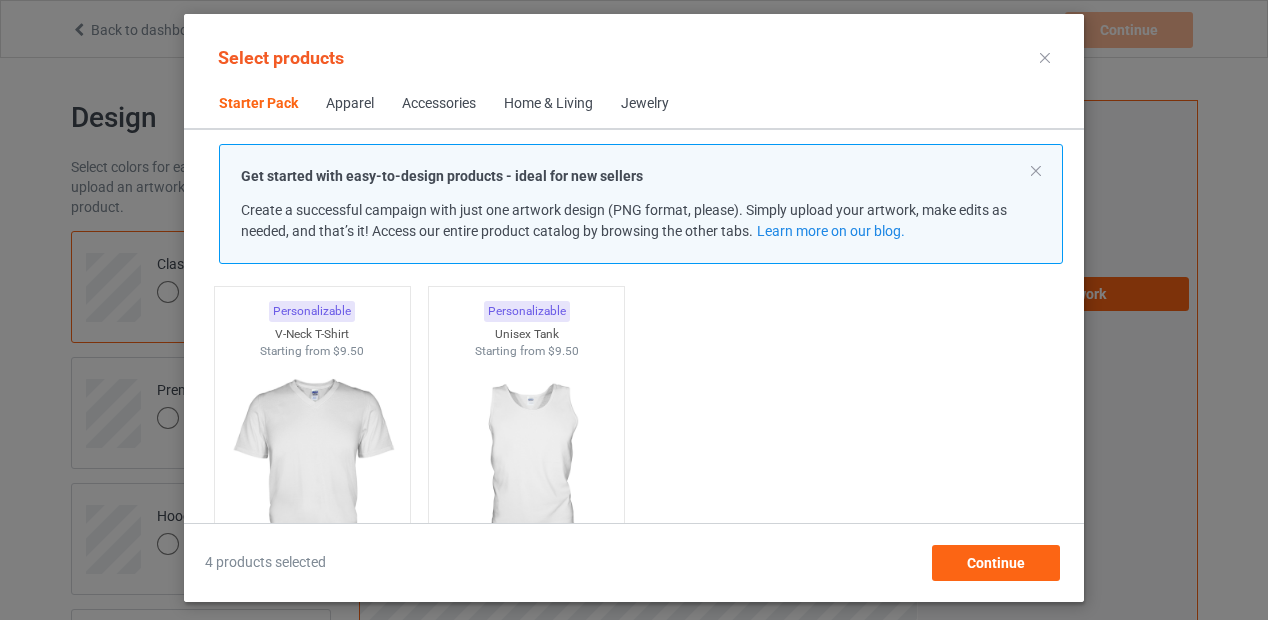 scroll, scrollTop: 410, scrollLeft: 0, axis: vertical 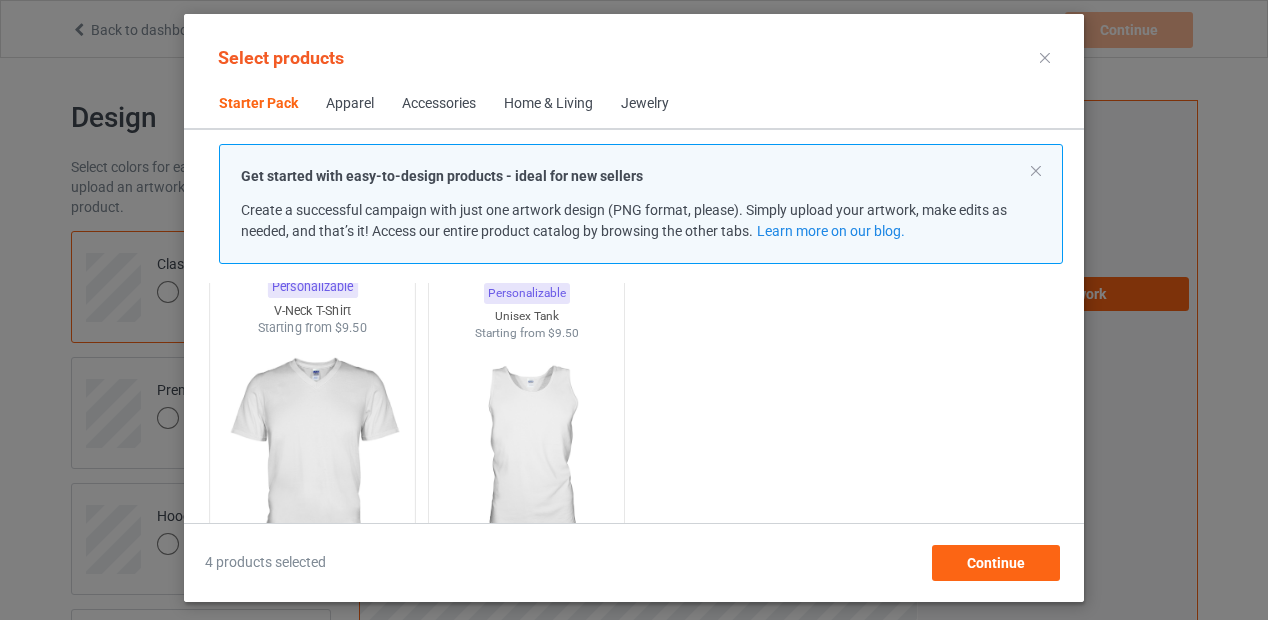 click at bounding box center (312, 454) 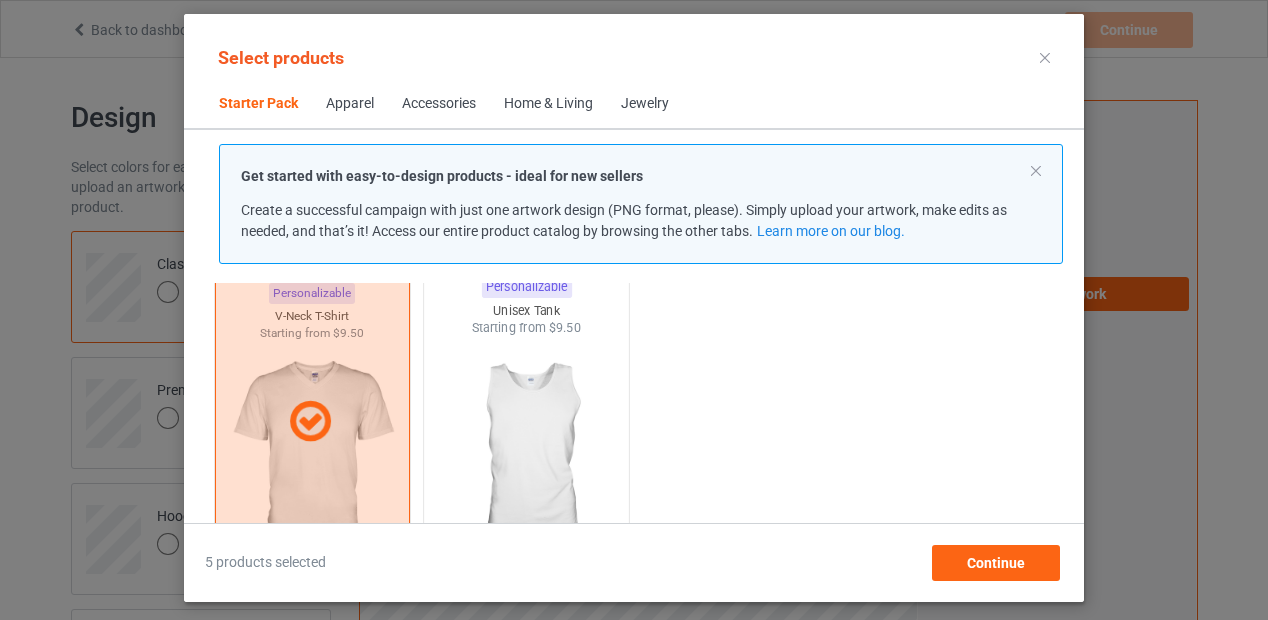 click at bounding box center (527, 454) 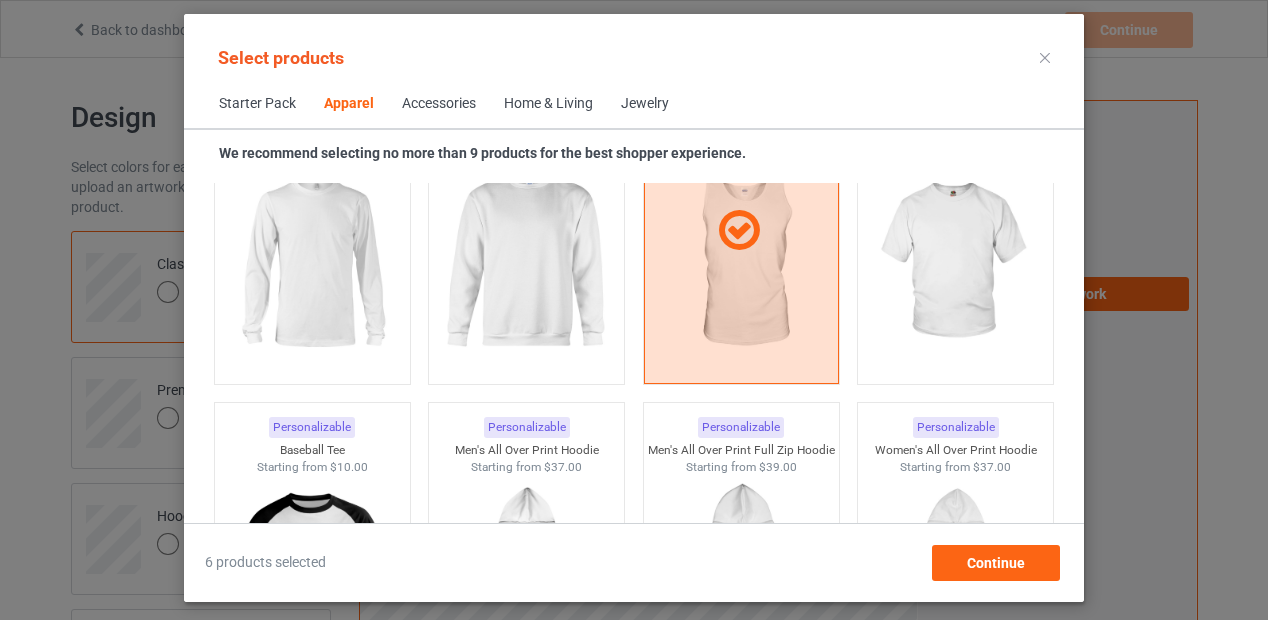 scroll, scrollTop: 1548, scrollLeft: 0, axis: vertical 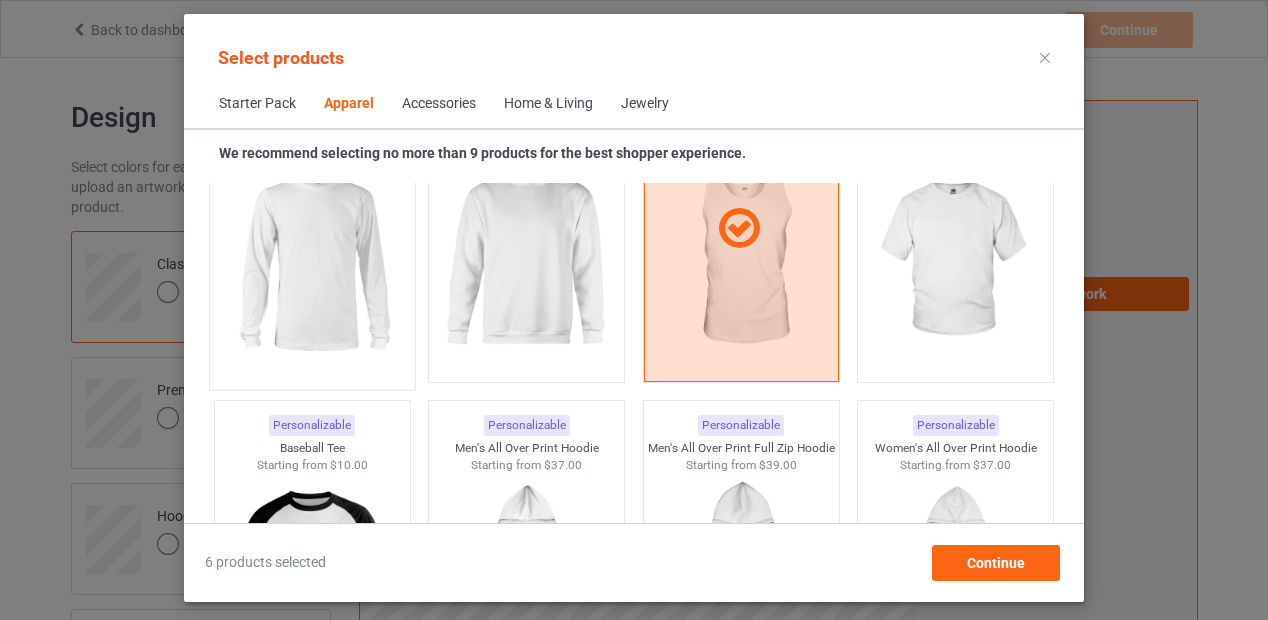 click at bounding box center [312, 261] 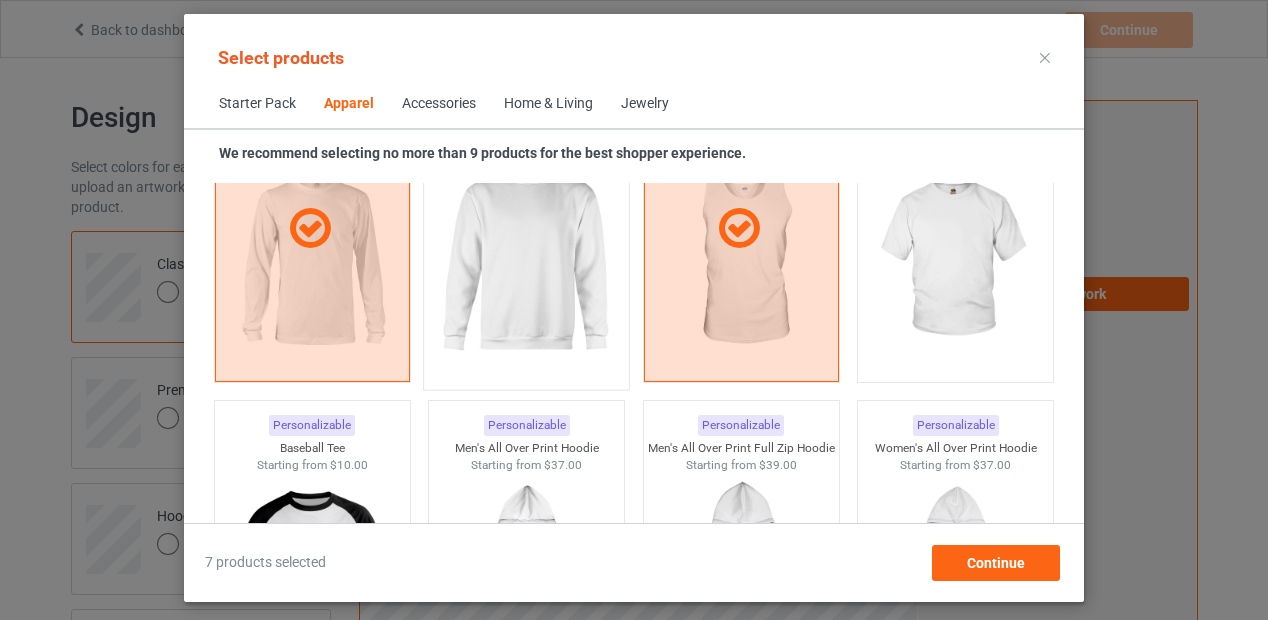 drag, startPoint x: 490, startPoint y: 295, endPoint x: 742, endPoint y: 295, distance: 252 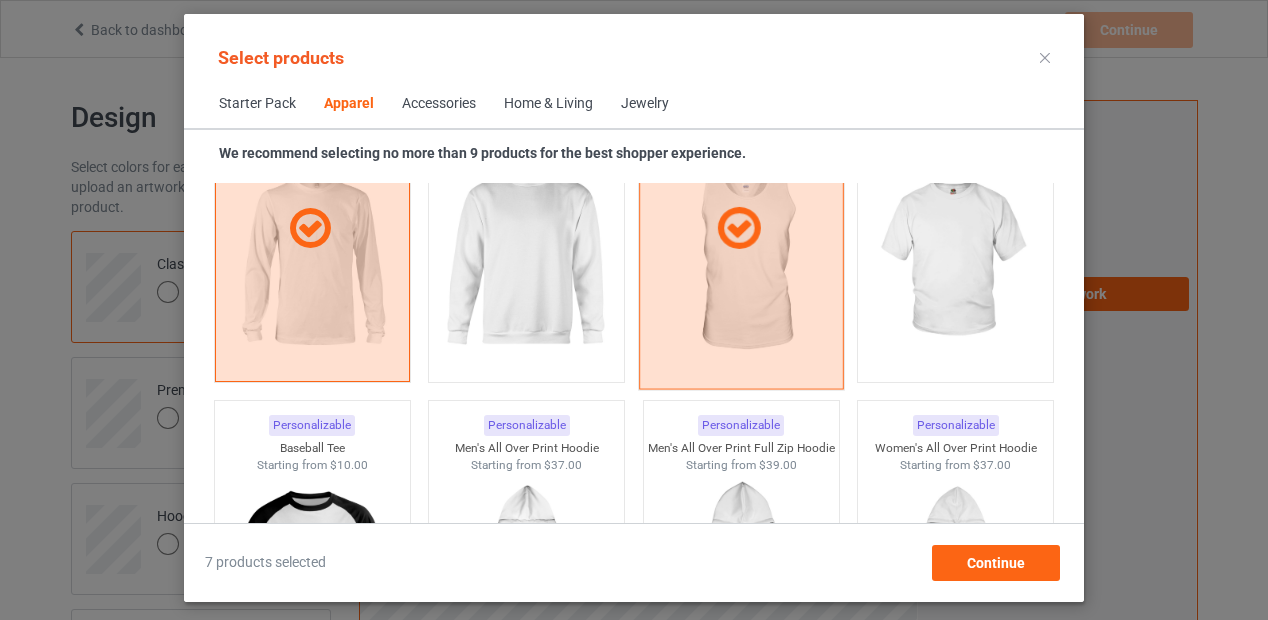 click at bounding box center (526, 260) 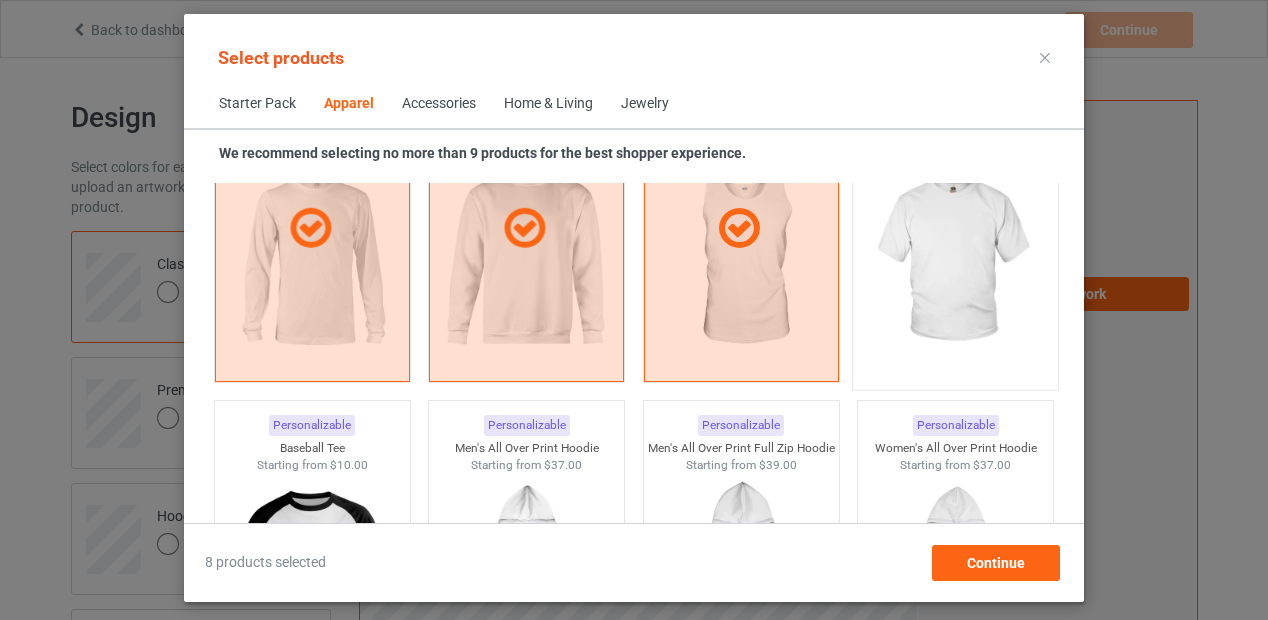click at bounding box center (956, 261) 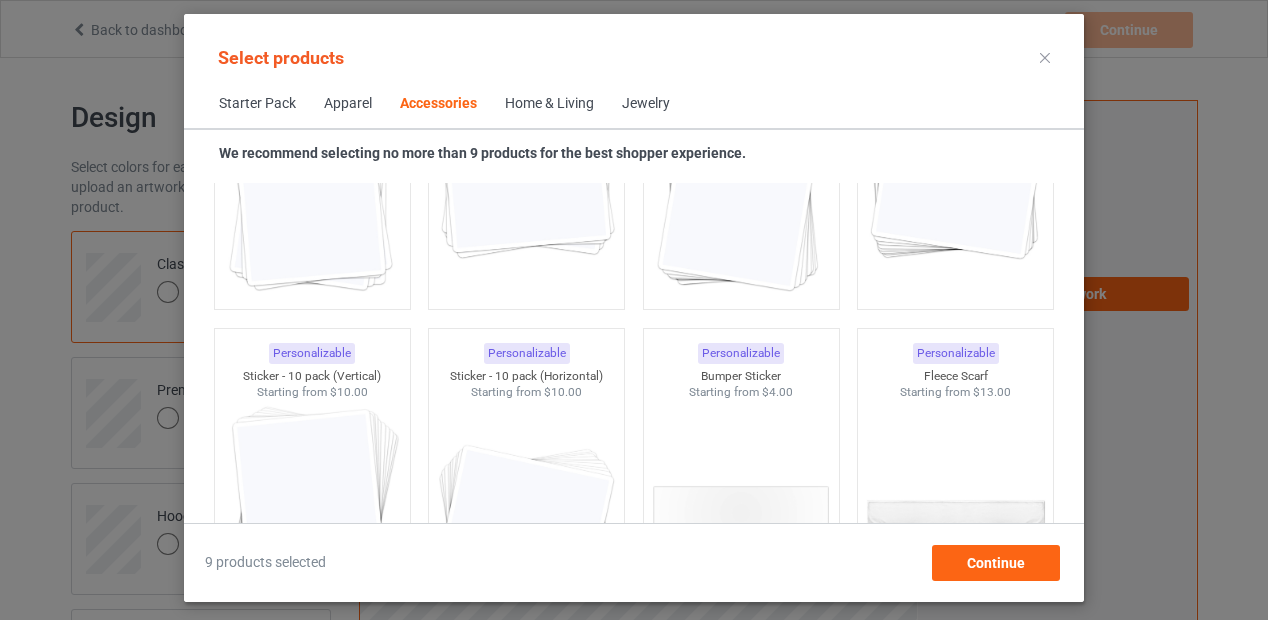 scroll, scrollTop: 7448, scrollLeft: 0, axis: vertical 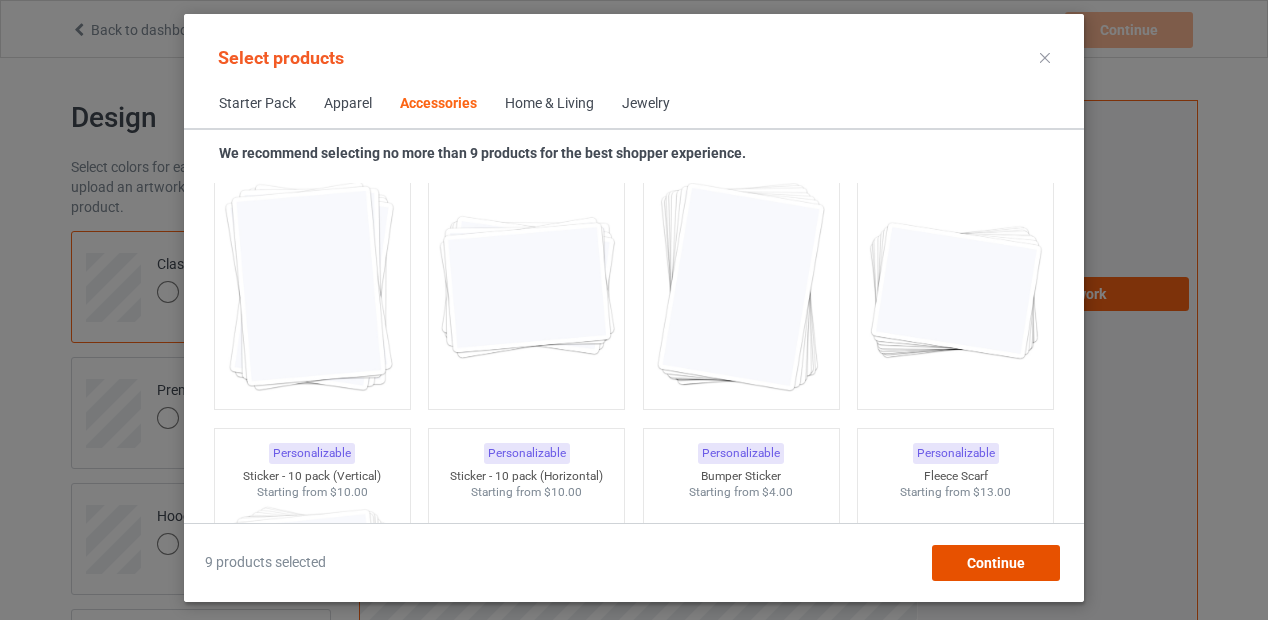 click on "Continue" at bounding box center (996, 563) 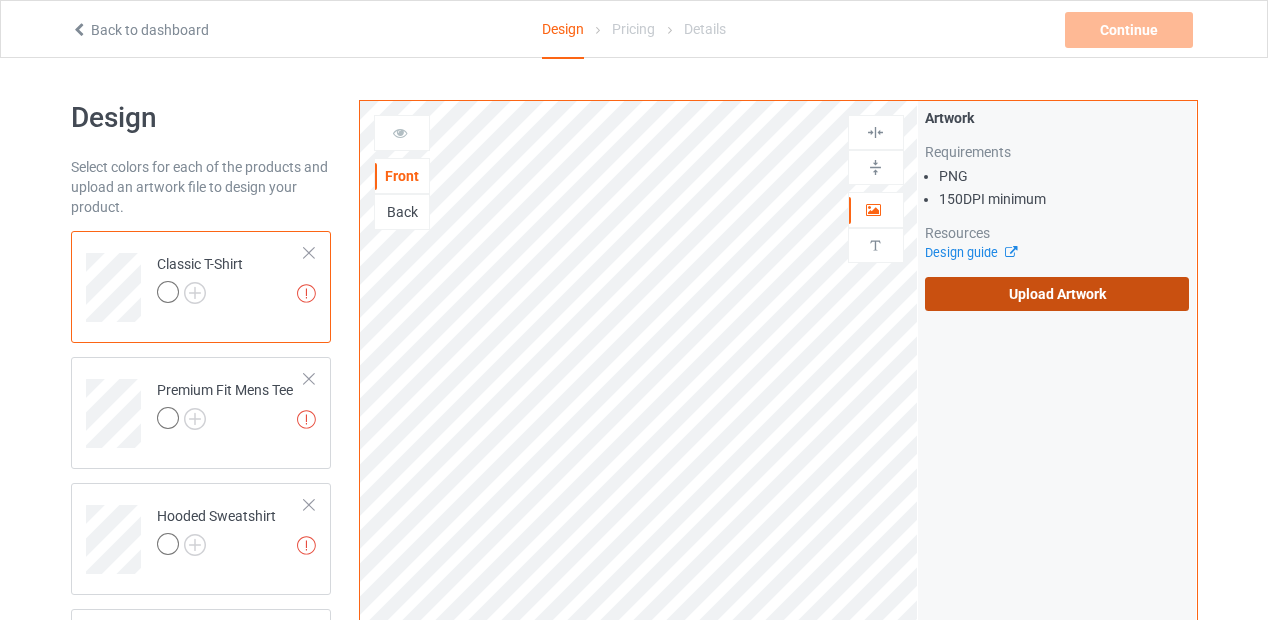 click on "Upload Artwork" at bounding box center [1057, 294] 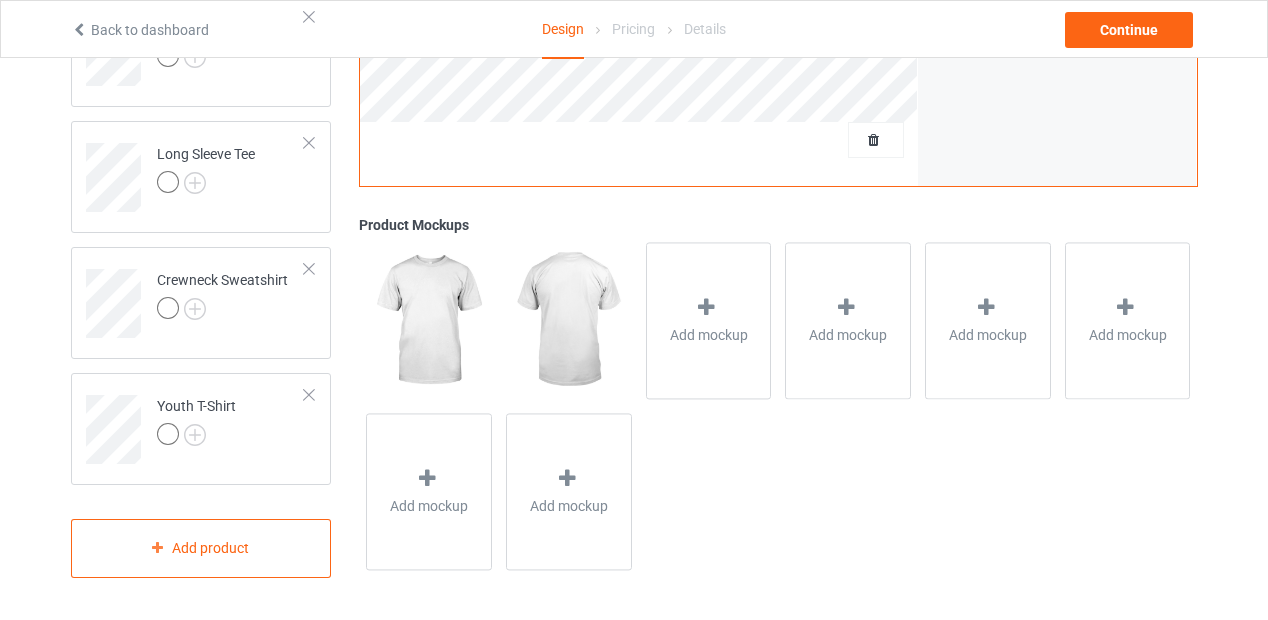 scroll, scrollTop: 0, scrollLeft: 0, axis: both 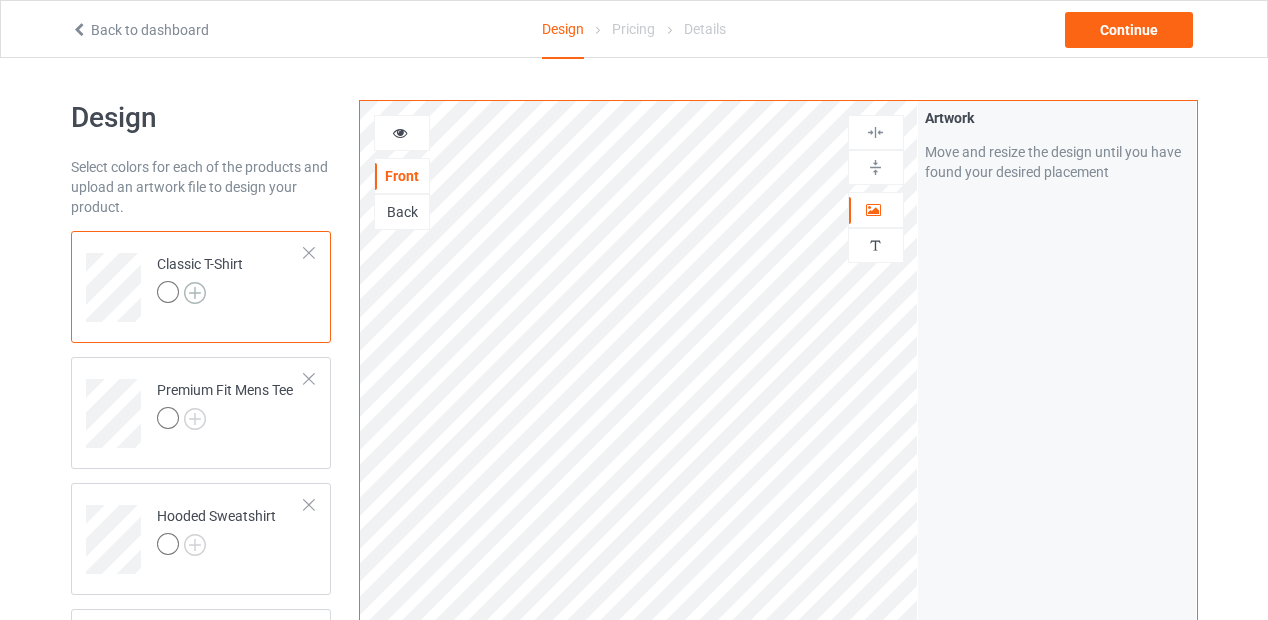 click at bounding box center [195, 293] 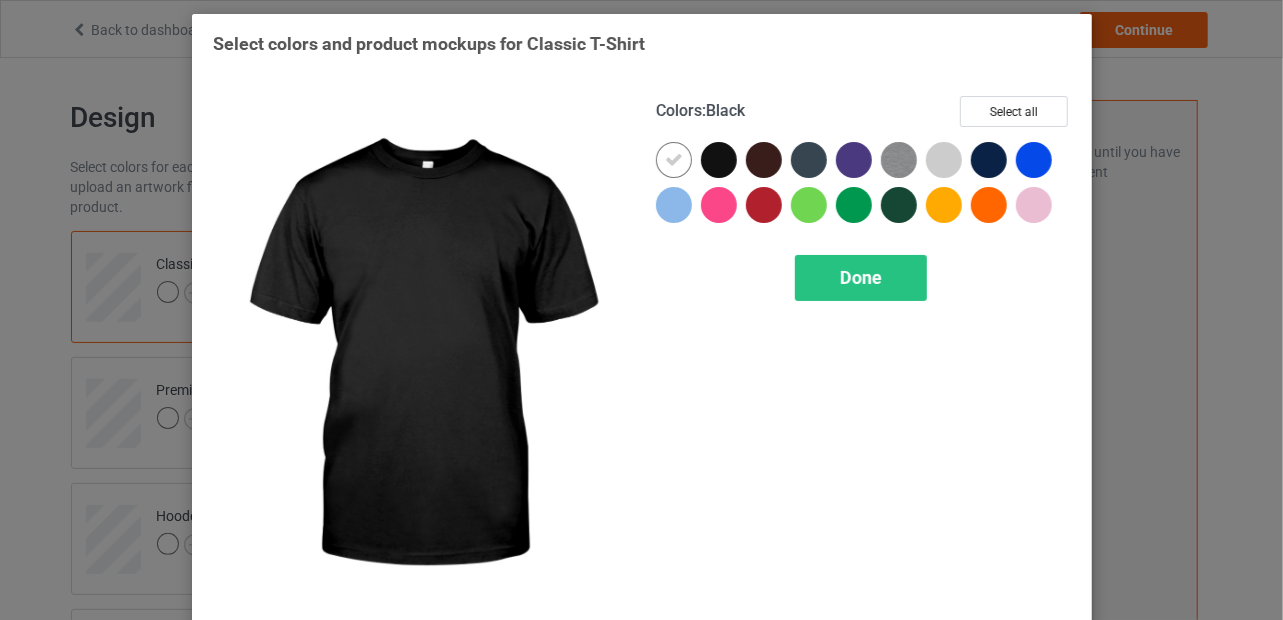click at bounding box center [719, 160] 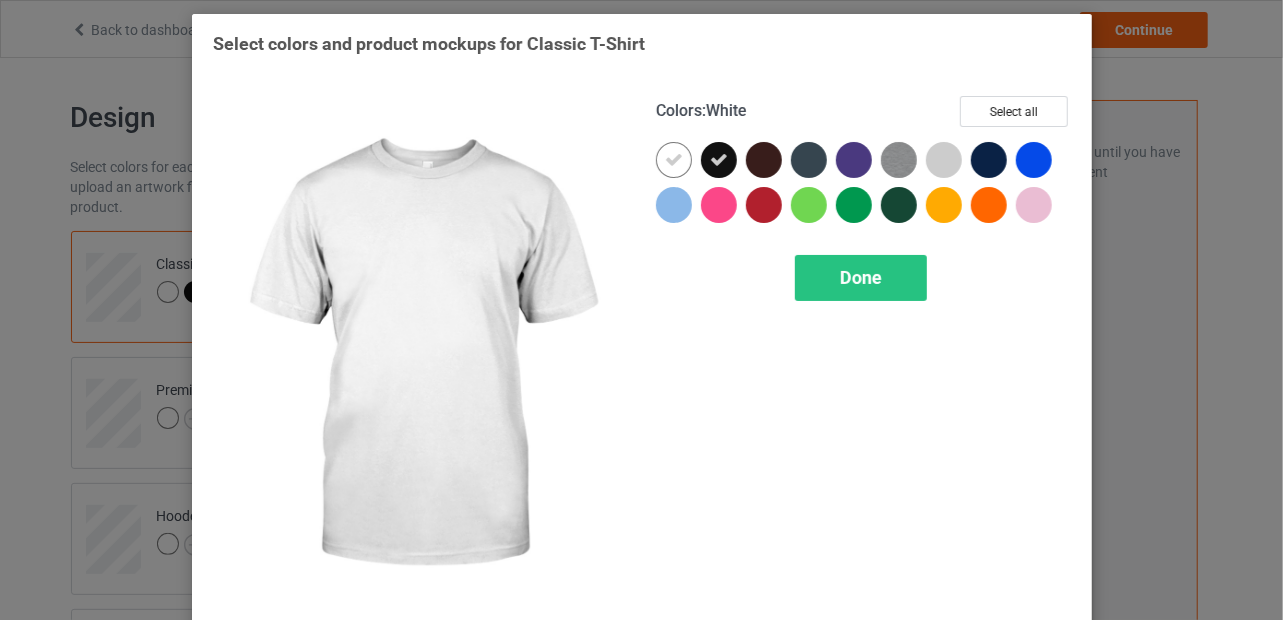 click at bounding box center [674, 160] 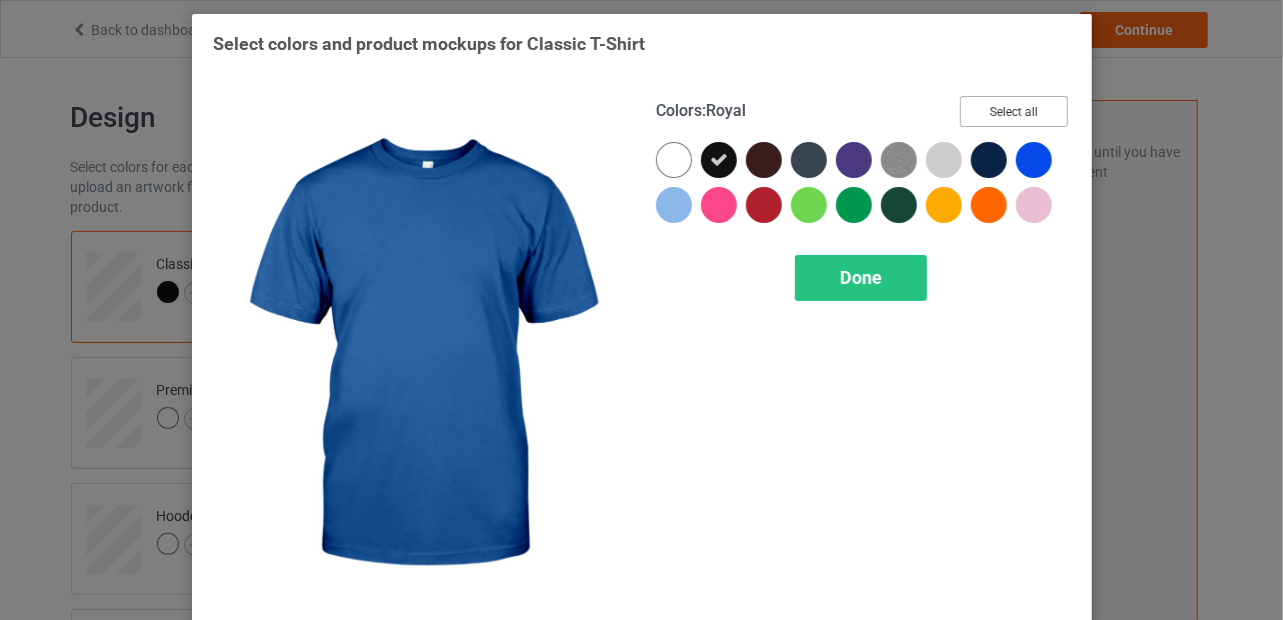 click on "Select all" at bounding box center (1014, 111) 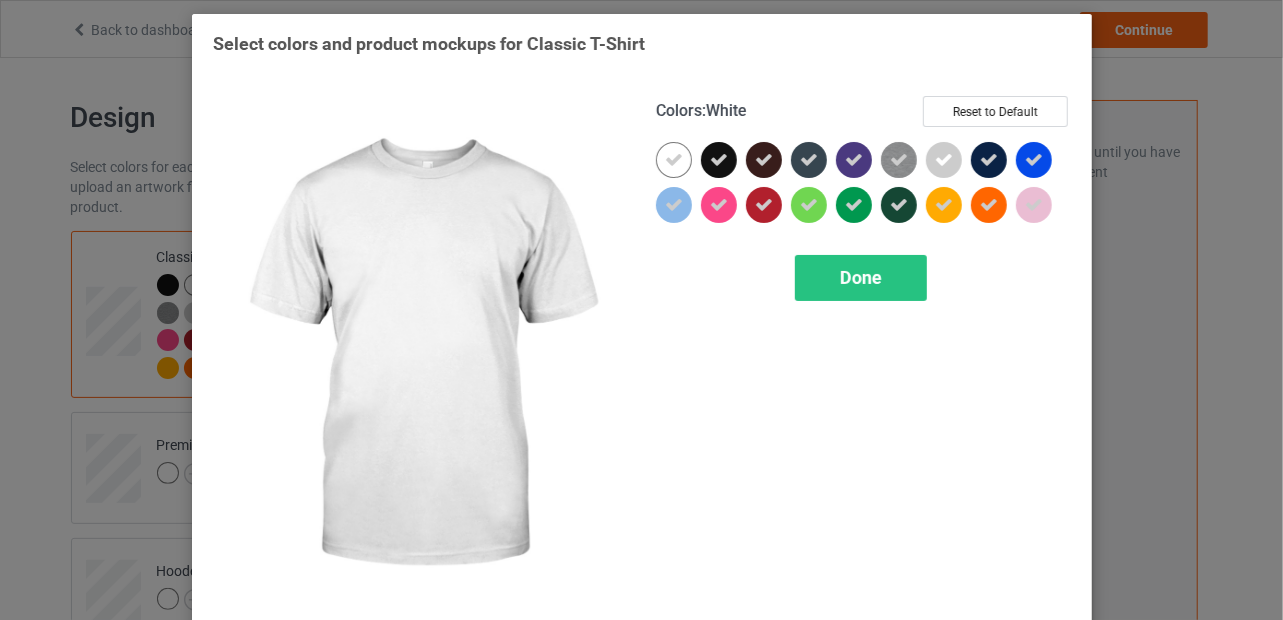 click at bounding box center (674, 160) 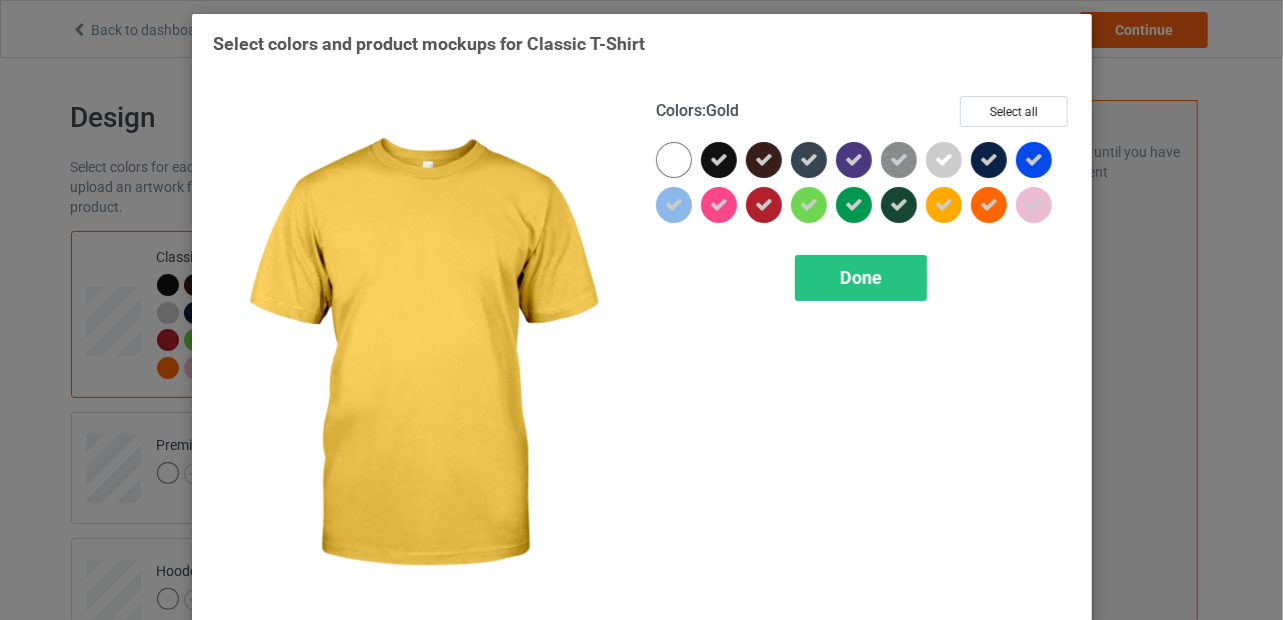 click at bounding box center [944, 205] 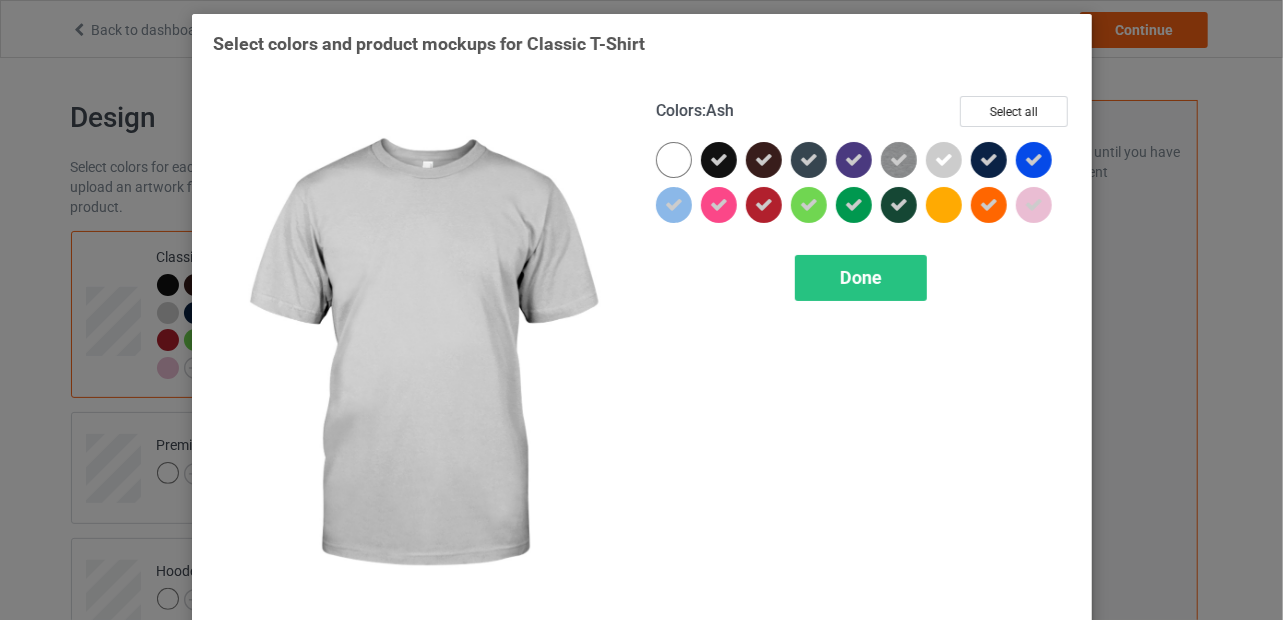click at bounding box center (944, 160) 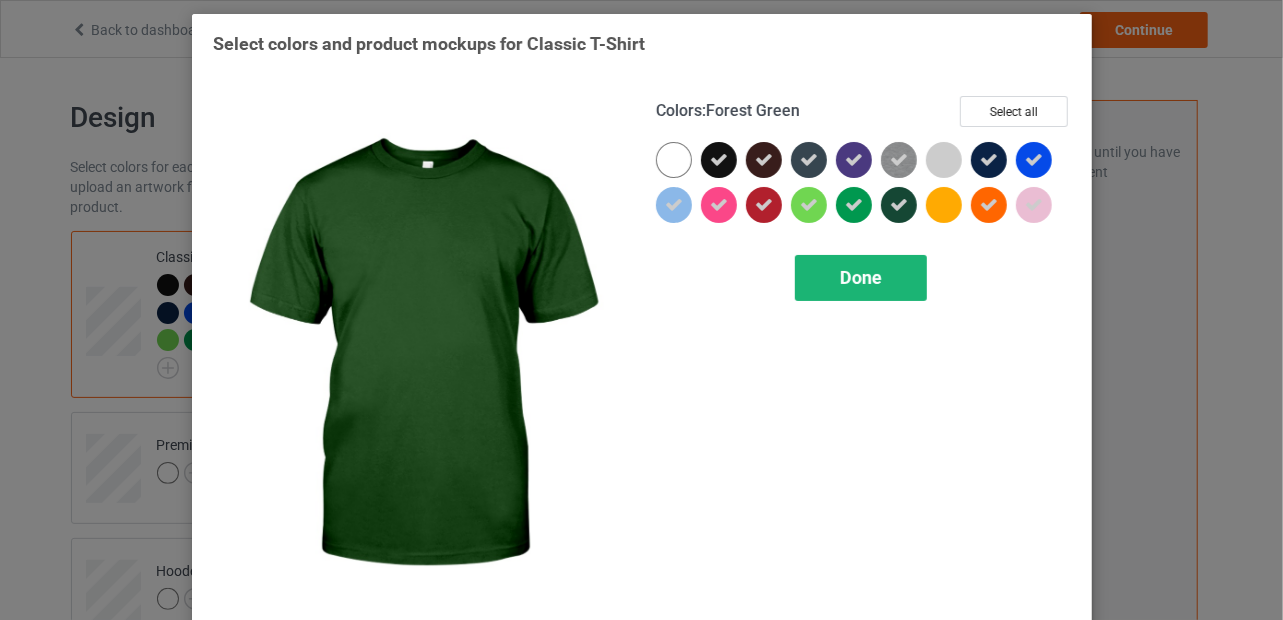 click on "Done" at bounding box center (861, 277) 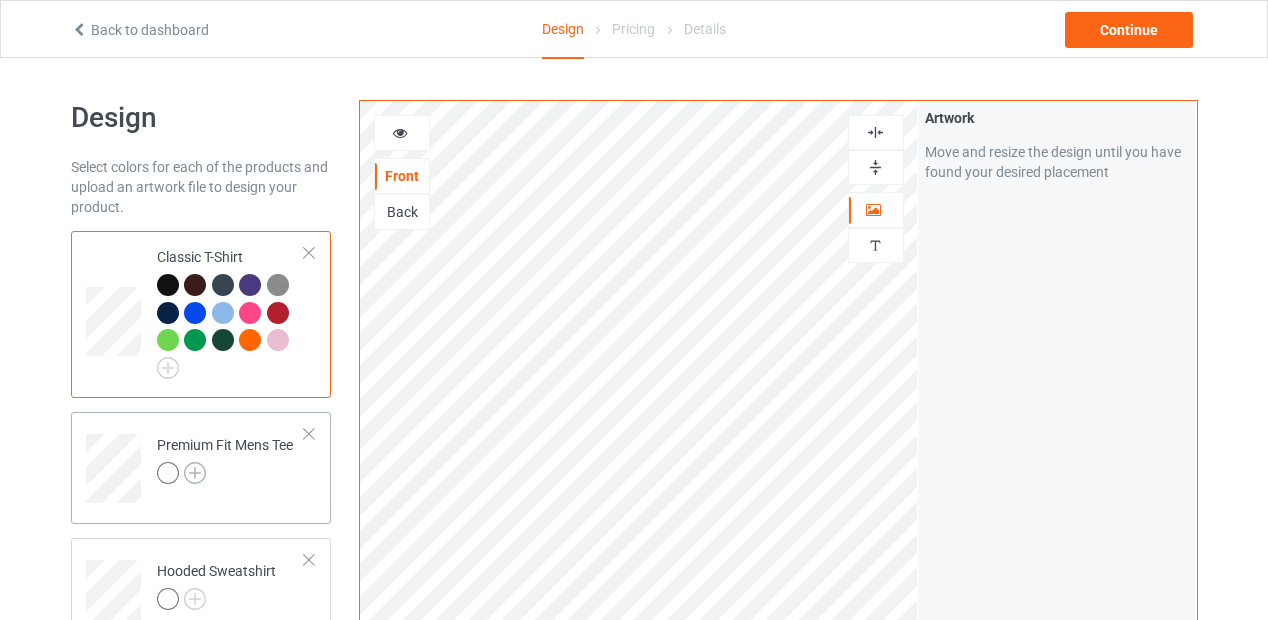 click at bounding box center (195, 473) 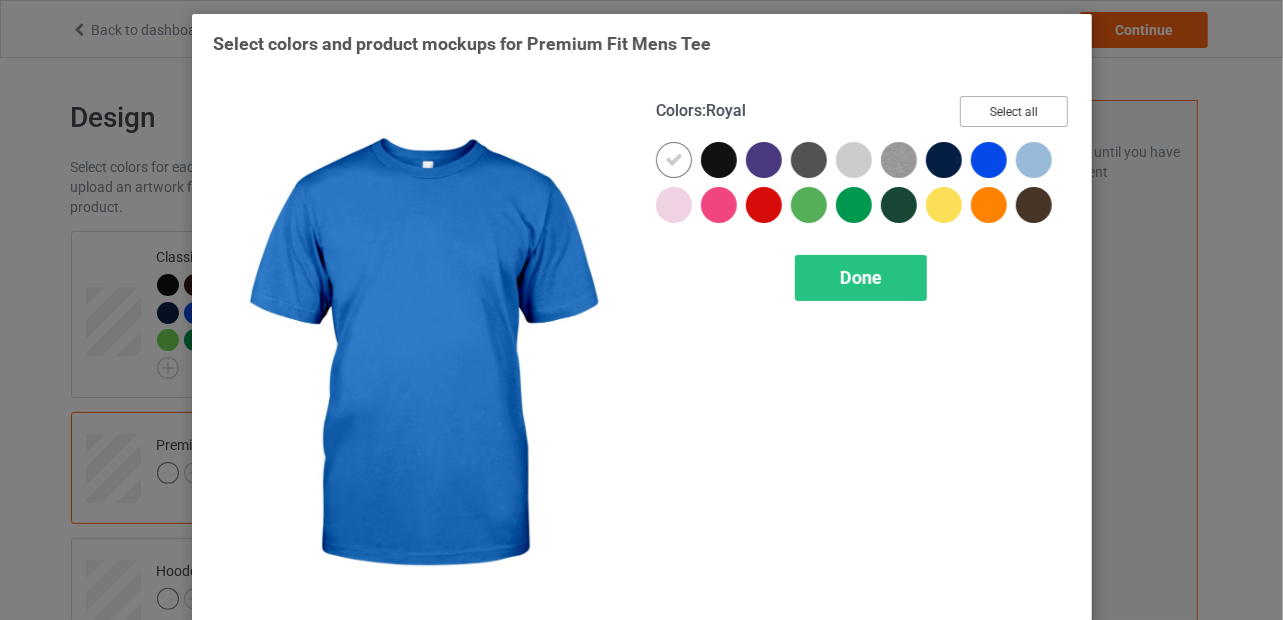 drag, startPoint x: 1004, startPoint y: 113, endPoint x: 822, endPoint y: 280, distance: 247.0081 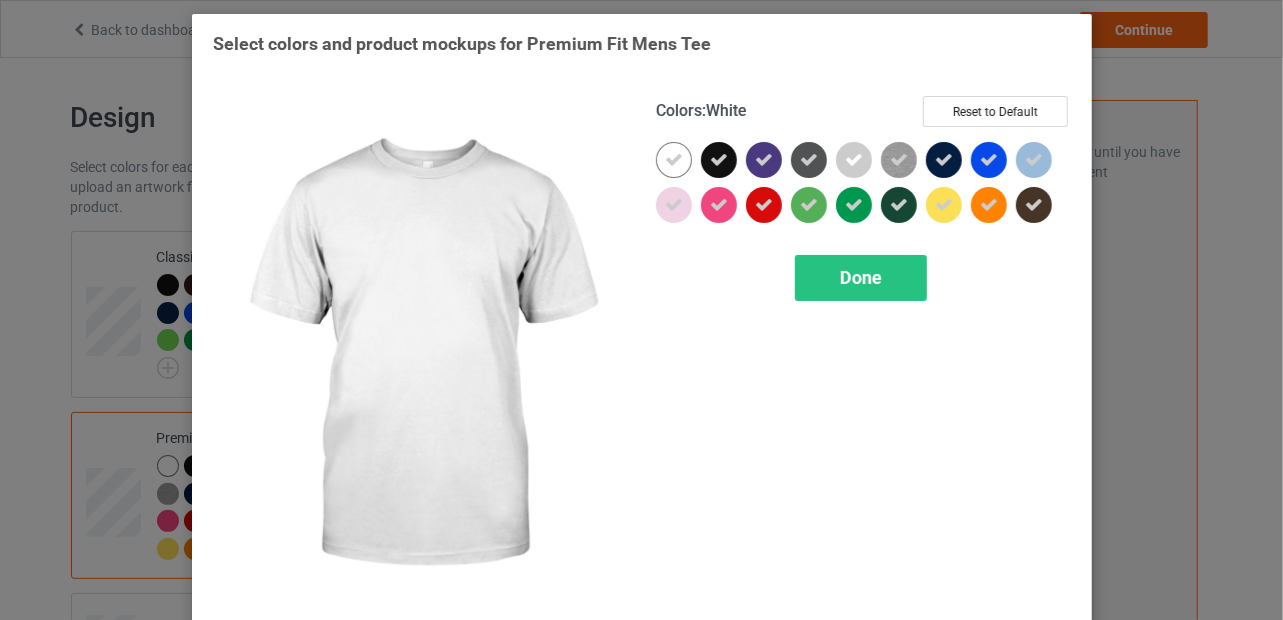 click at bounding box center (674, 160) 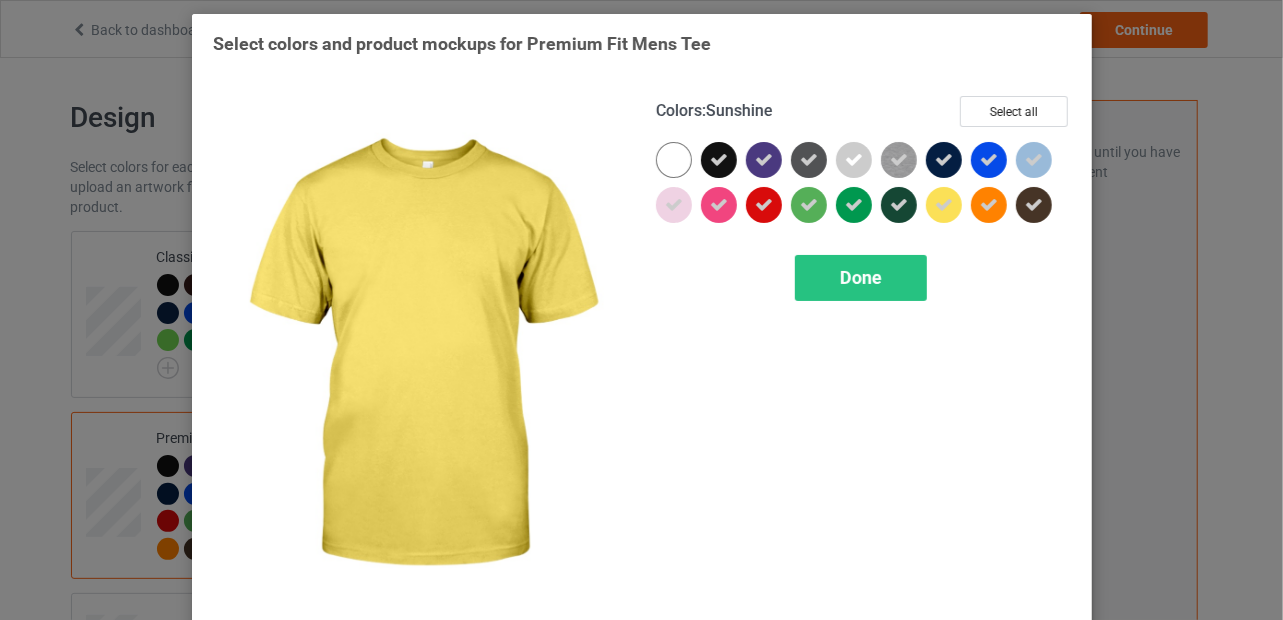 click at bounding box center [944, 205] 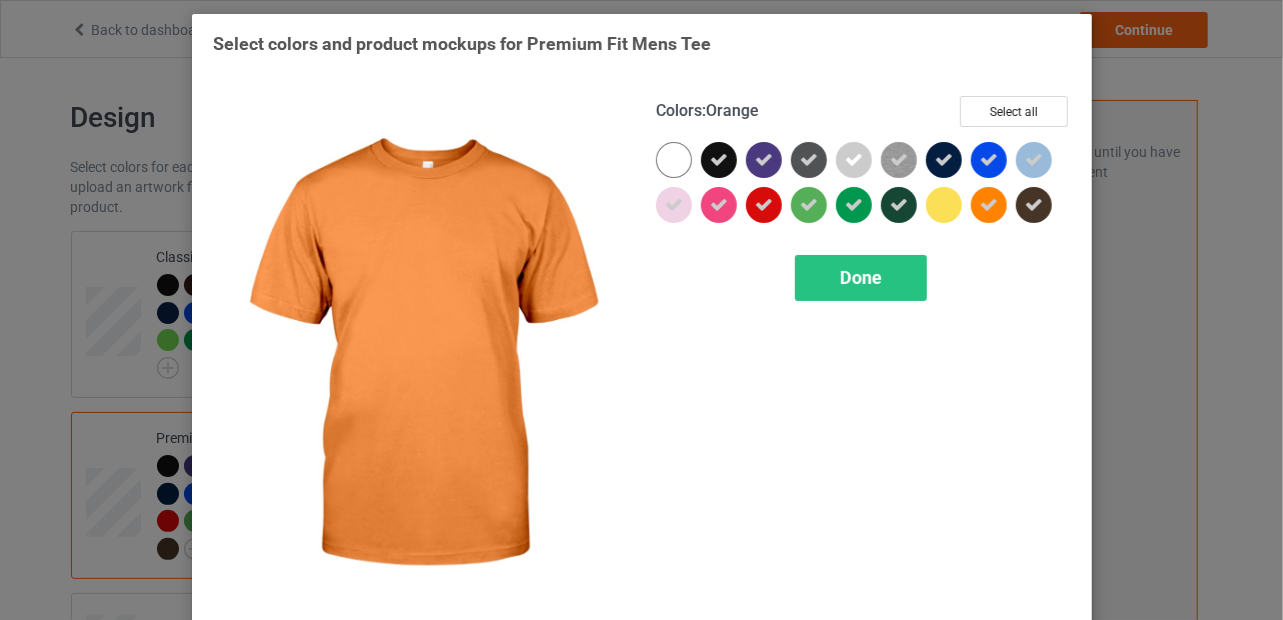 click at bounding box center (989, 205) 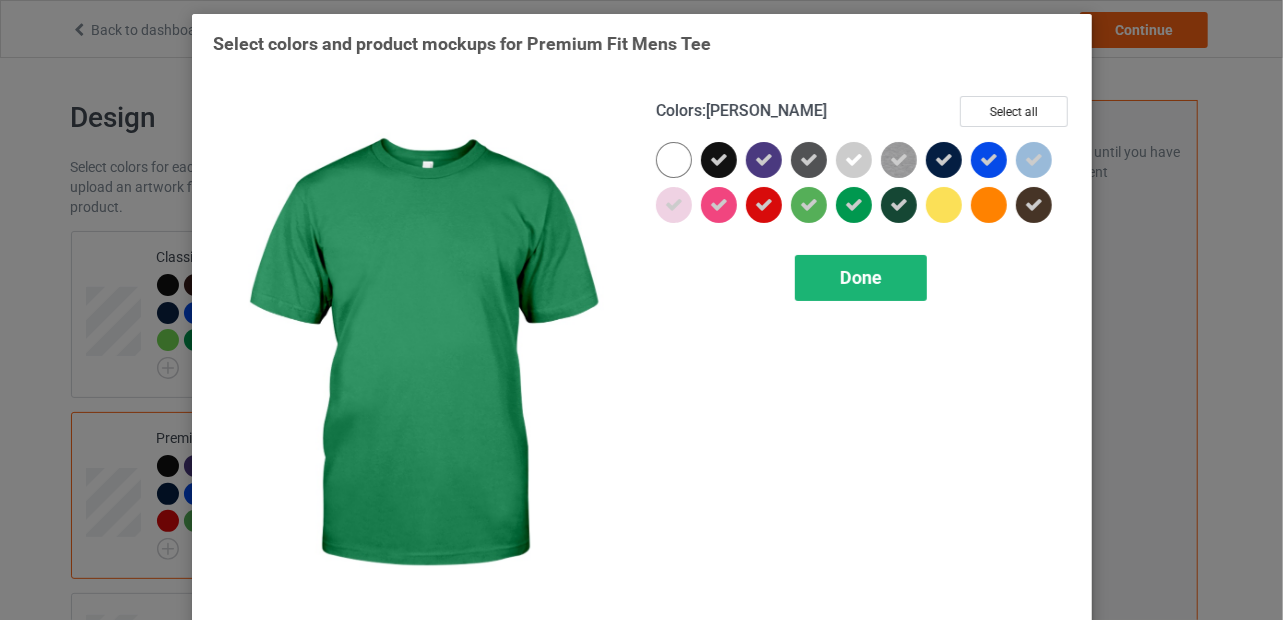 click on "Done" at bounding box center (861, 277) 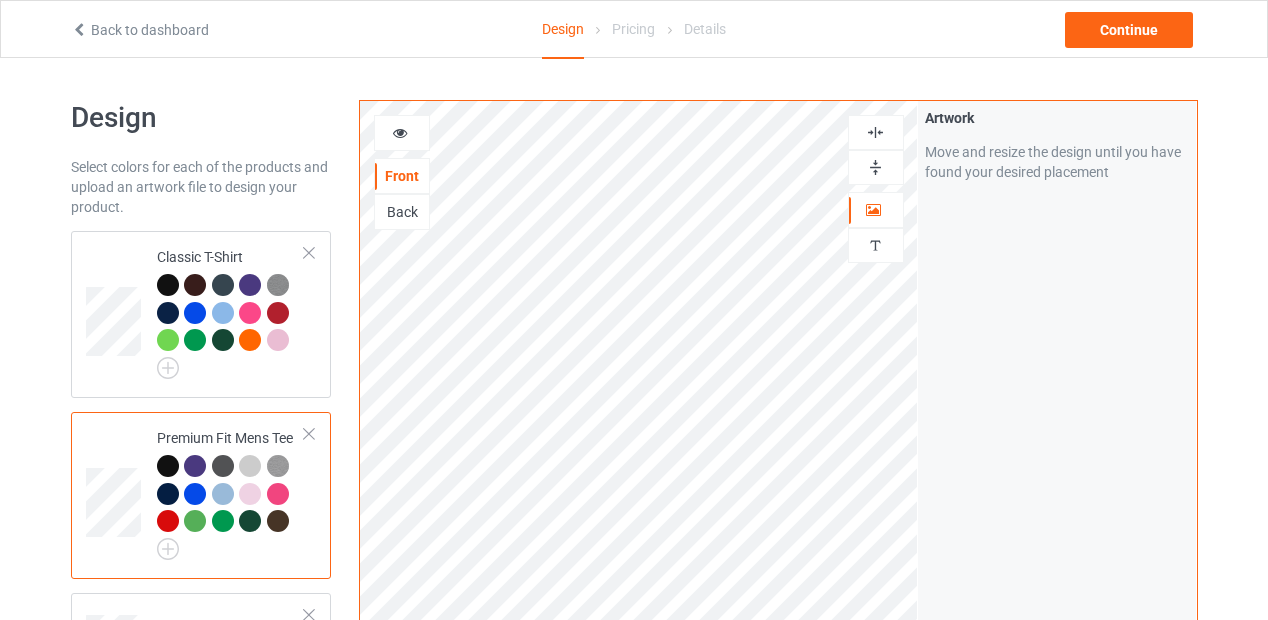 scroll, scrollTop: 500, scrollLeft: 0, axis: vertical 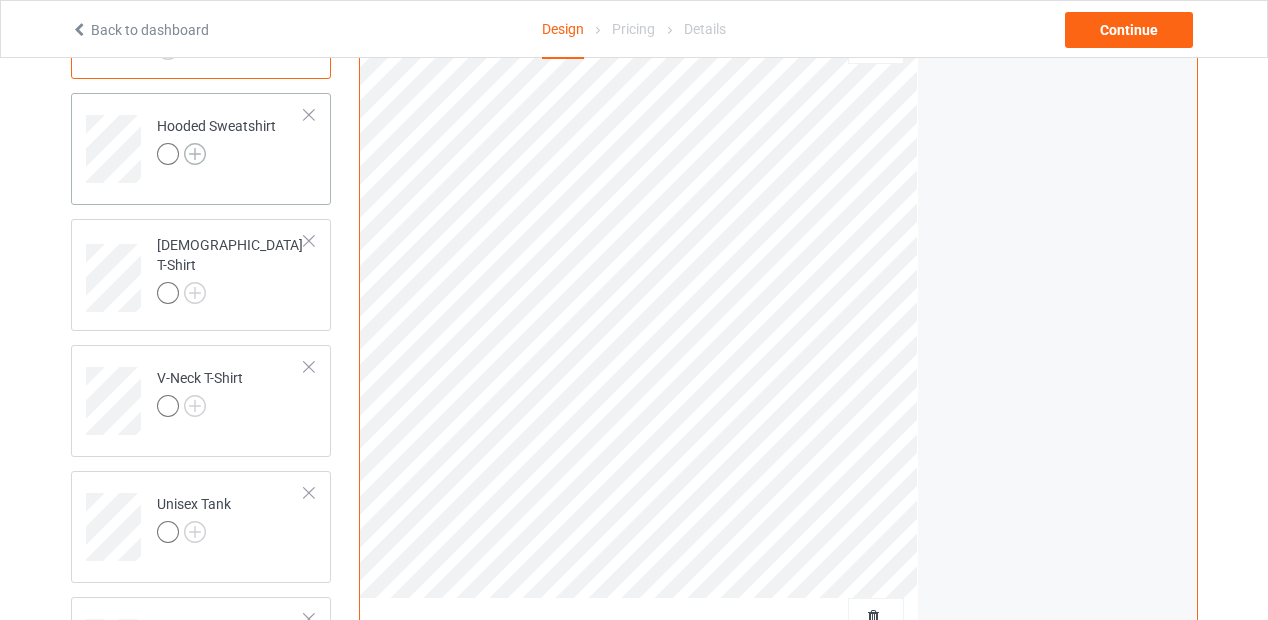 click at bounding box center [195, 154] 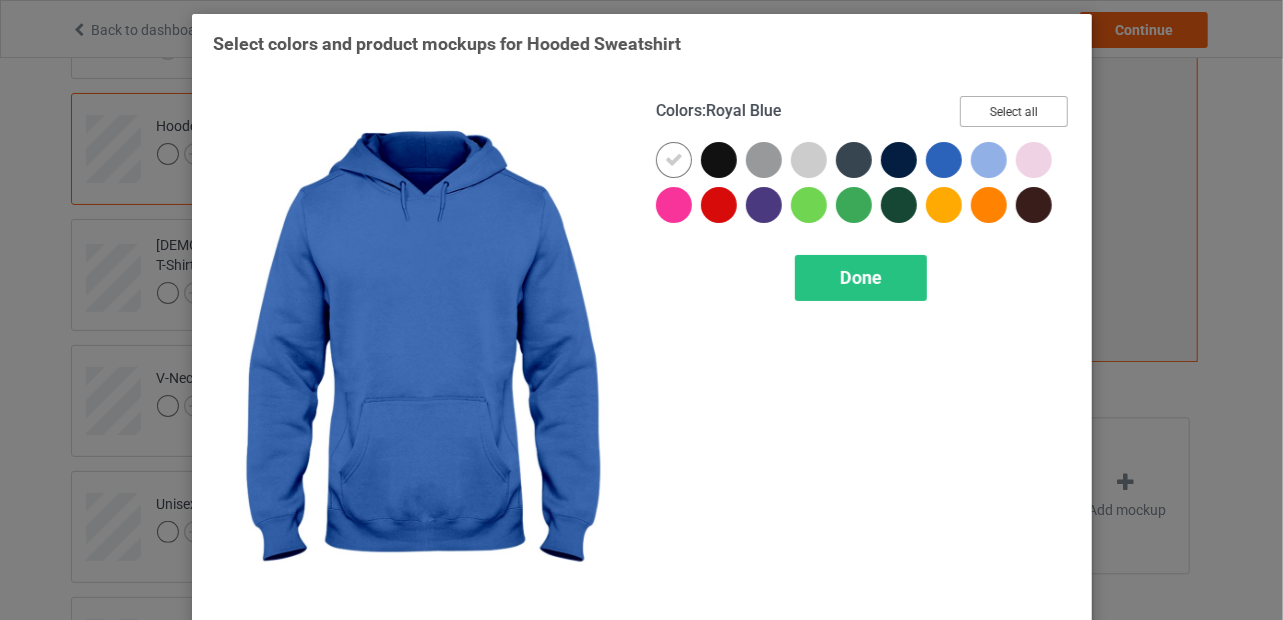 click on "Select all" at bounding box center [1014, 111] 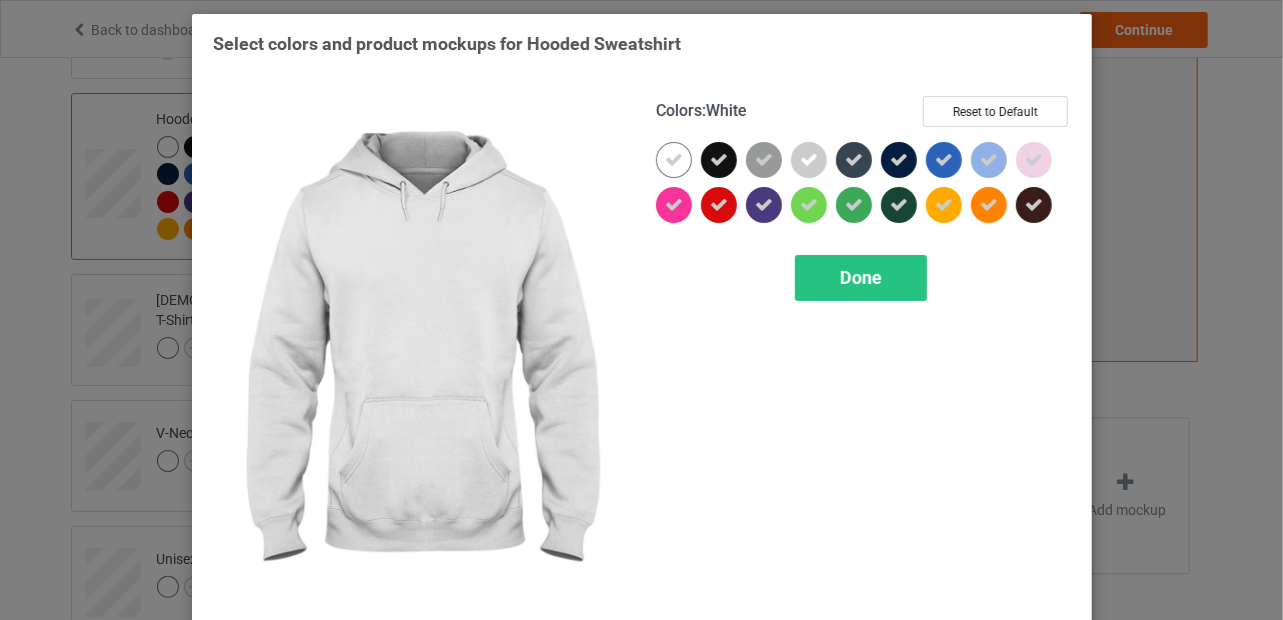 click at bounding box center [674, 160] 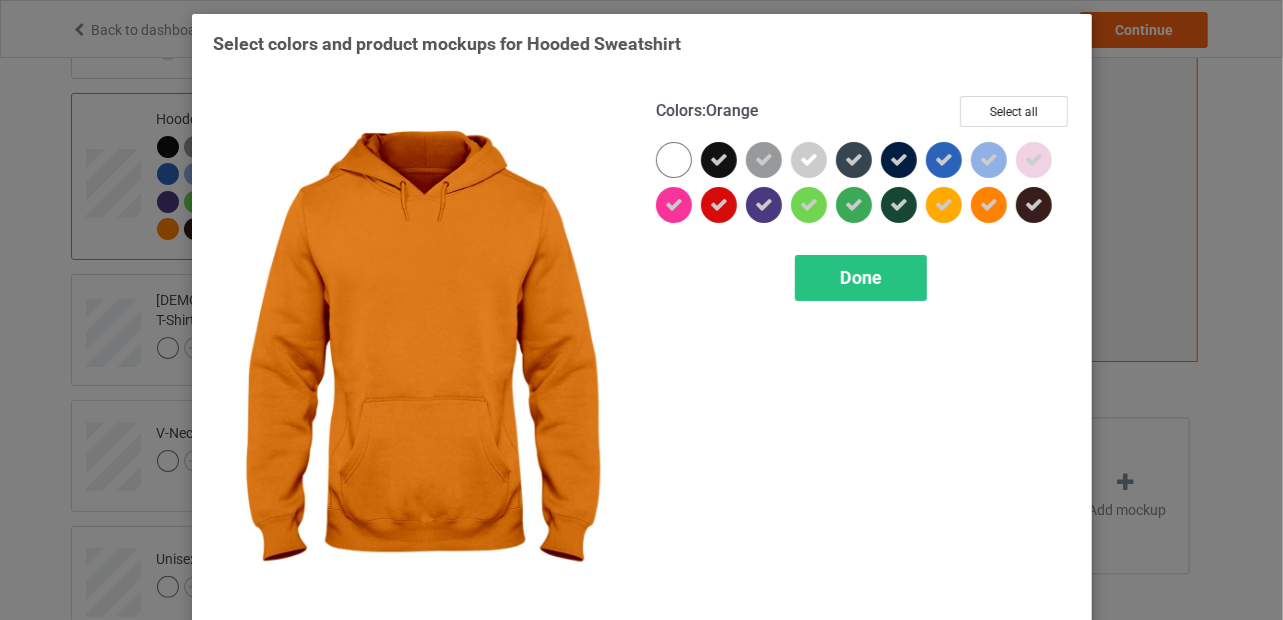 drag, startPoint x: 983, startPoint y: 203, endPoint x: 952, endPoint y: 207, distance: 31.257 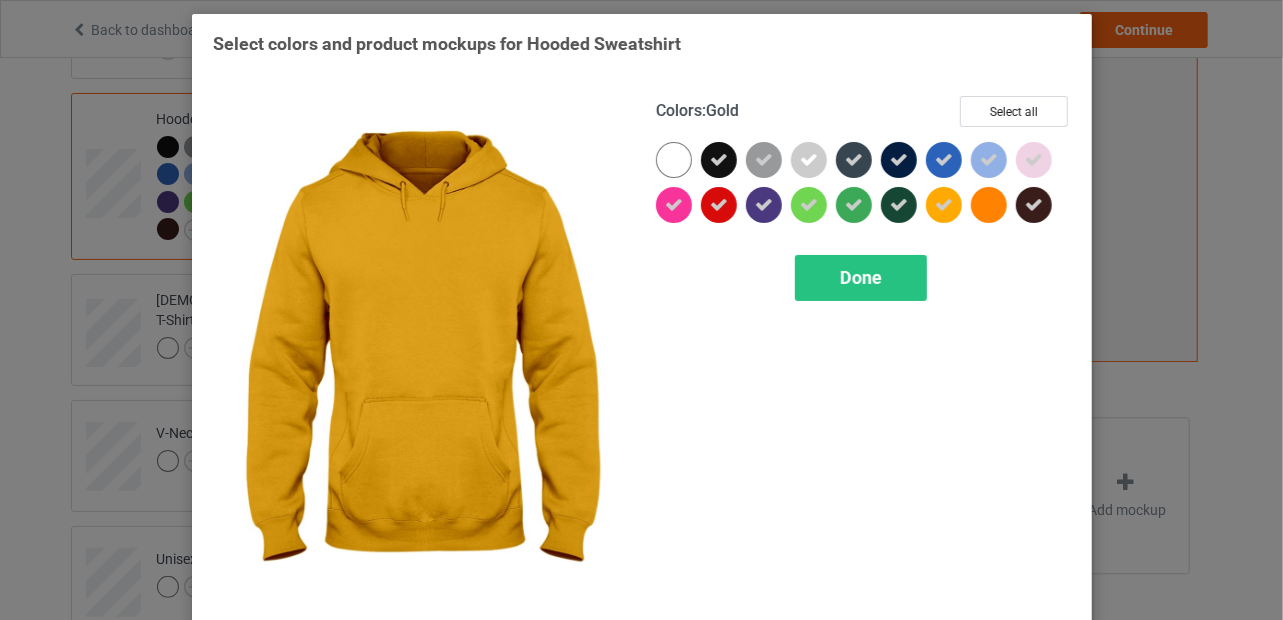 click at bounding box center [944, 205] 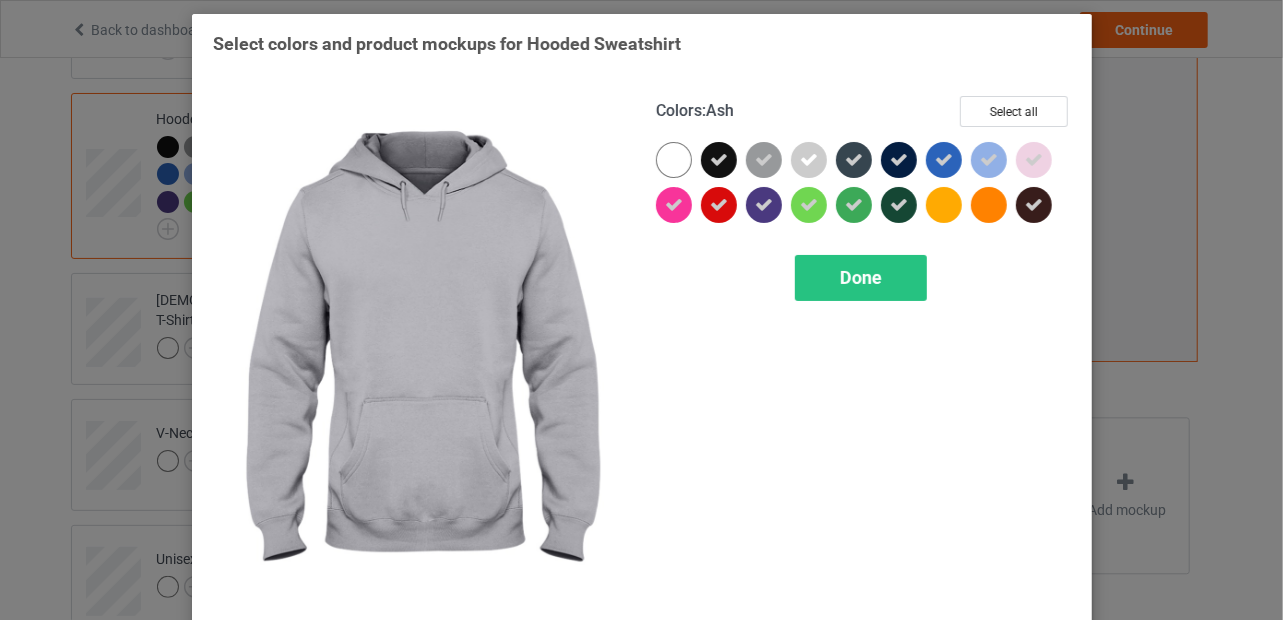 click at bounding box center [809, 160] 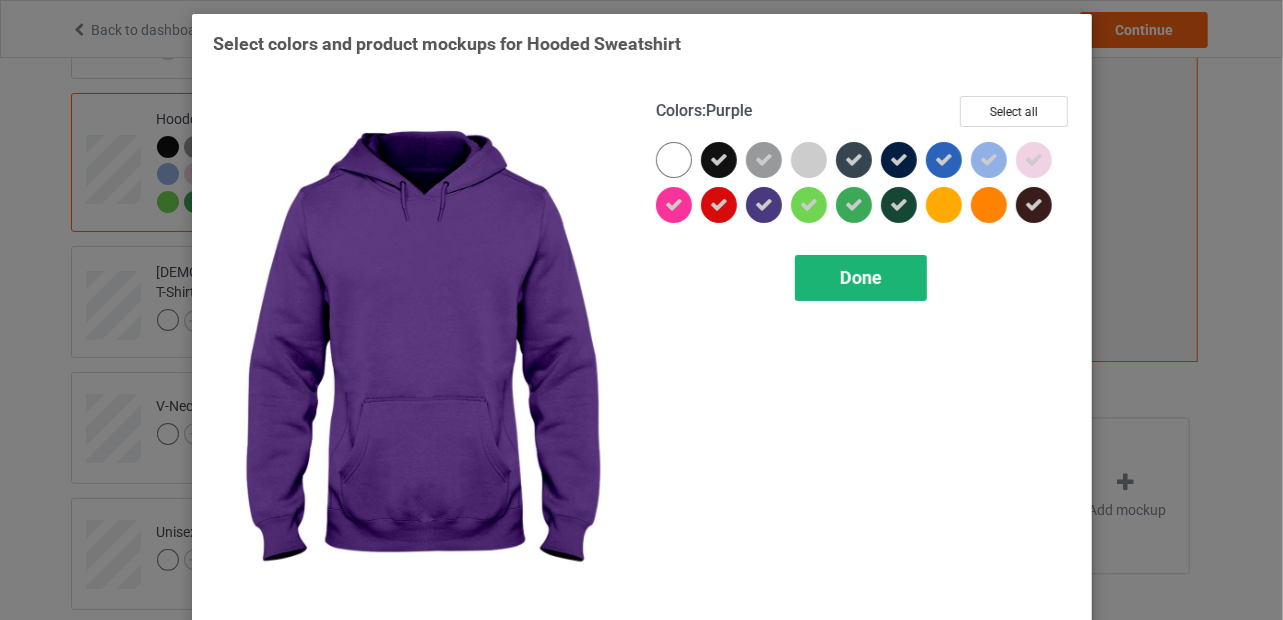 click on "Done" at bounding box center [861, 277] 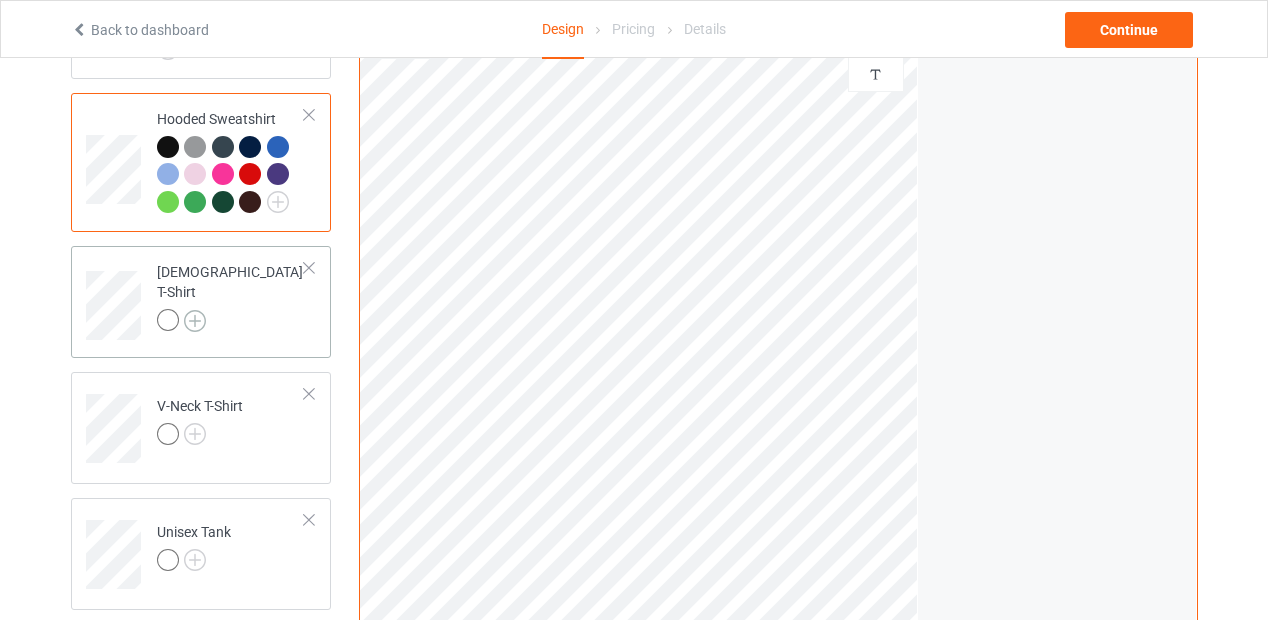 click at bounding box center (195, 321) 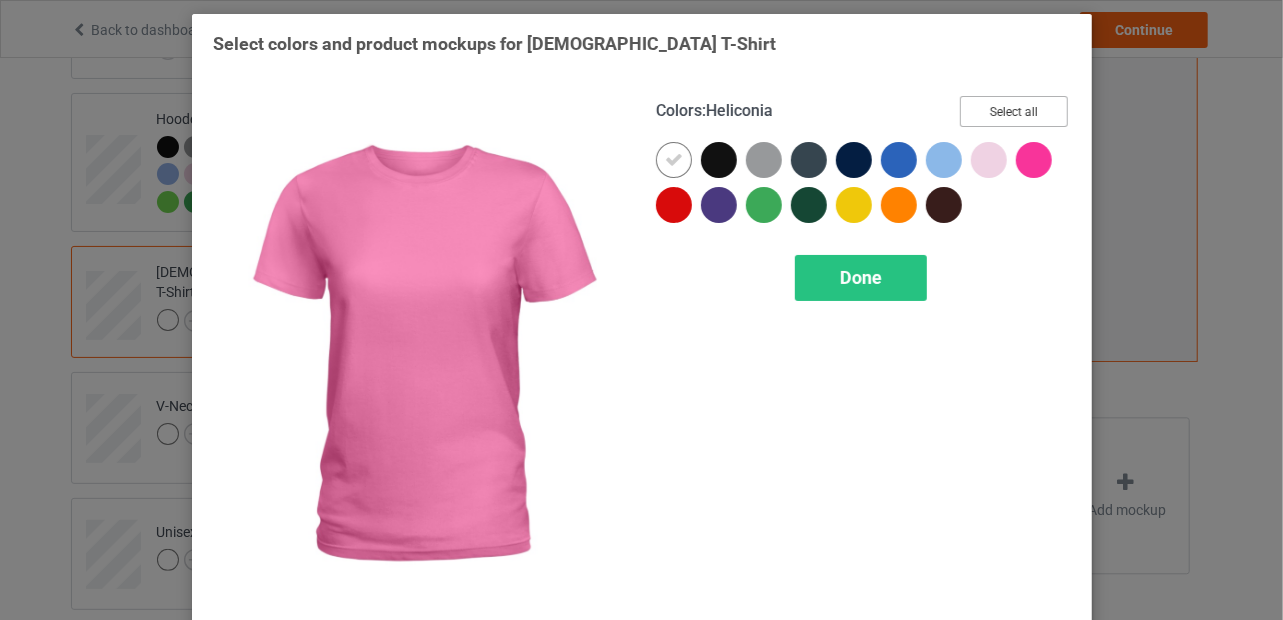 click on "Select all" at bounding box center (1014, 111) 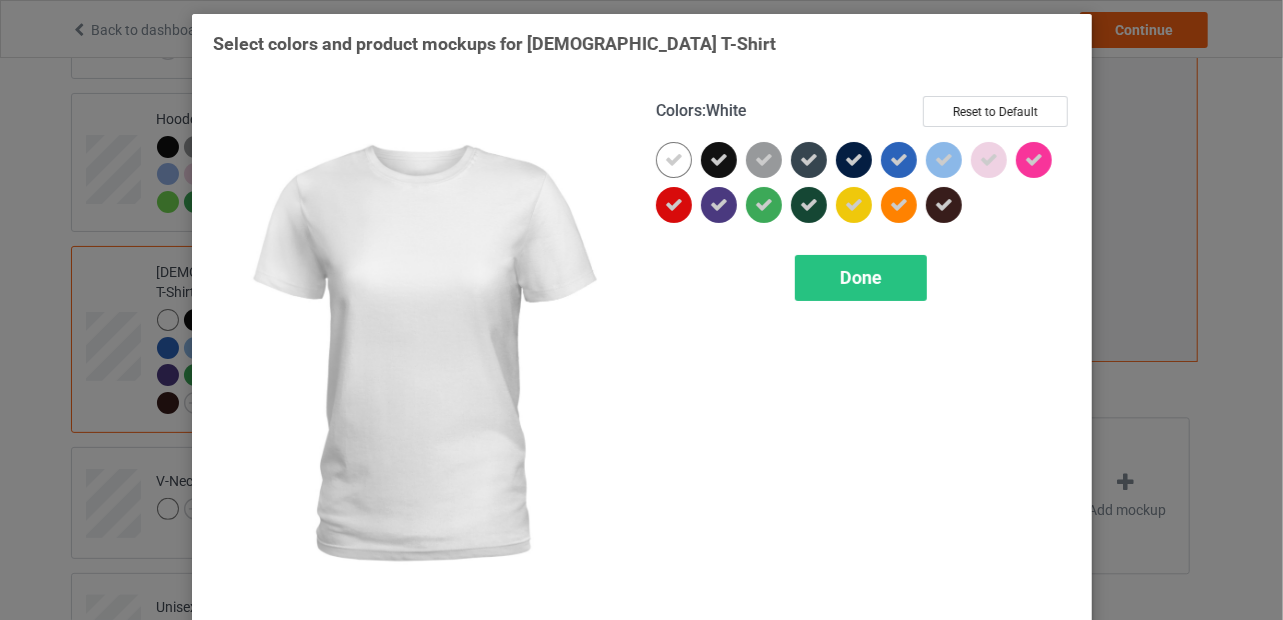 click at bounding box center (674, 160) 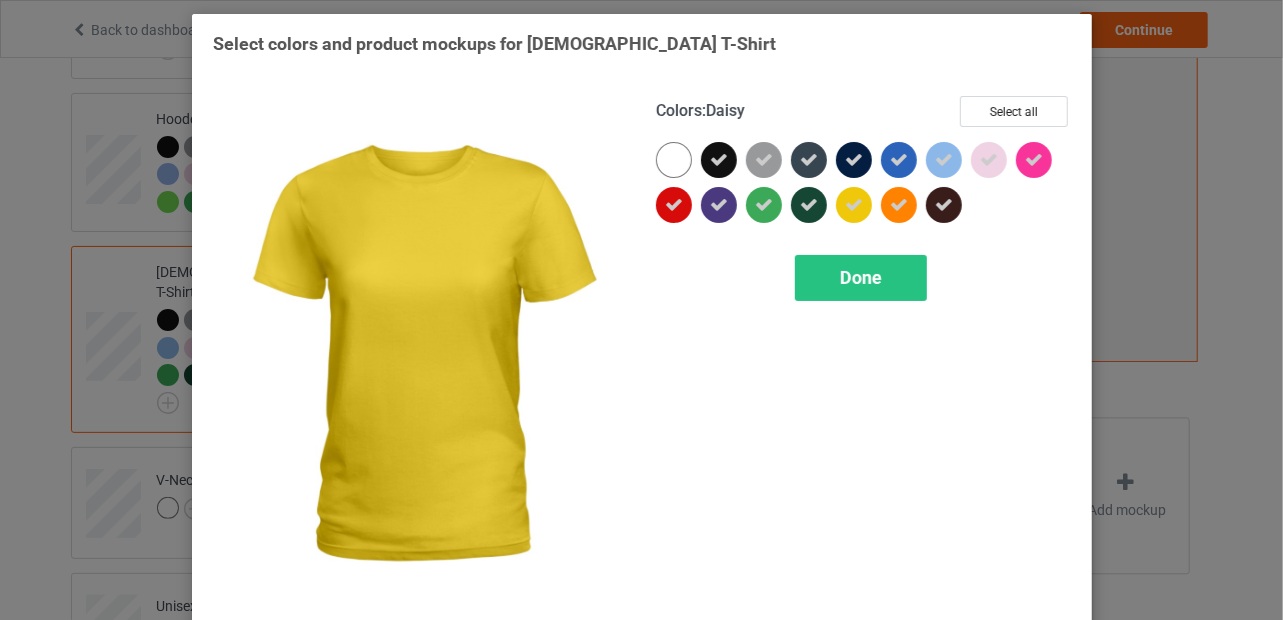 click at bounding box center [854, 205] 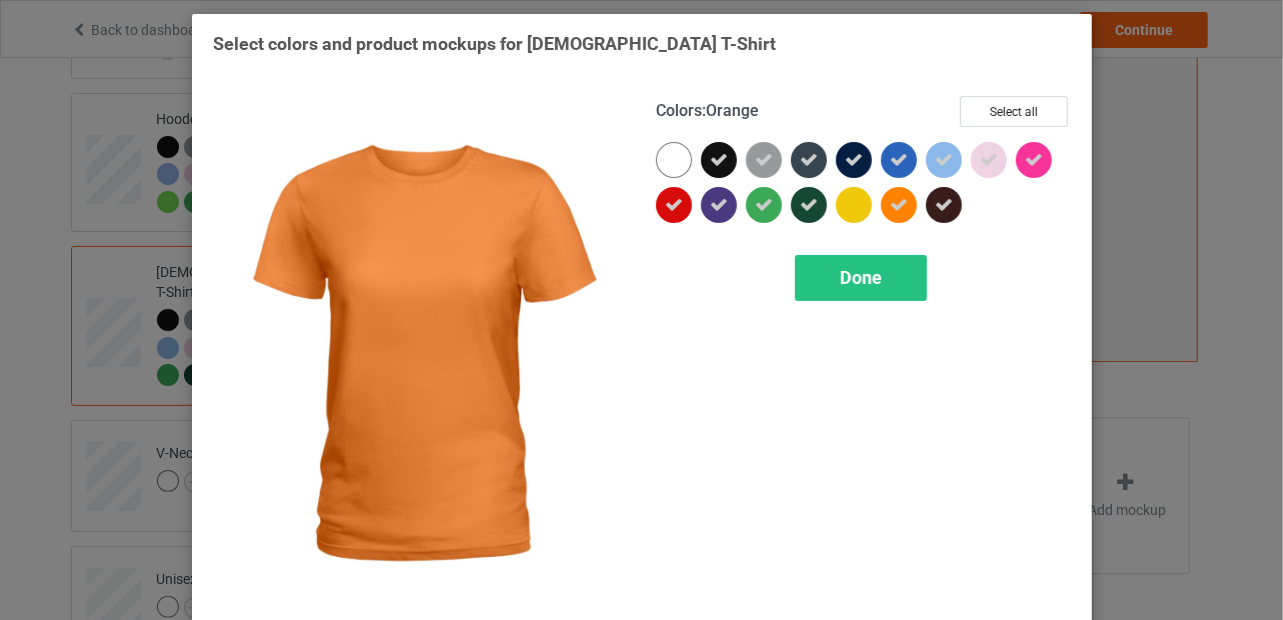click at bounding box center (899, 205) 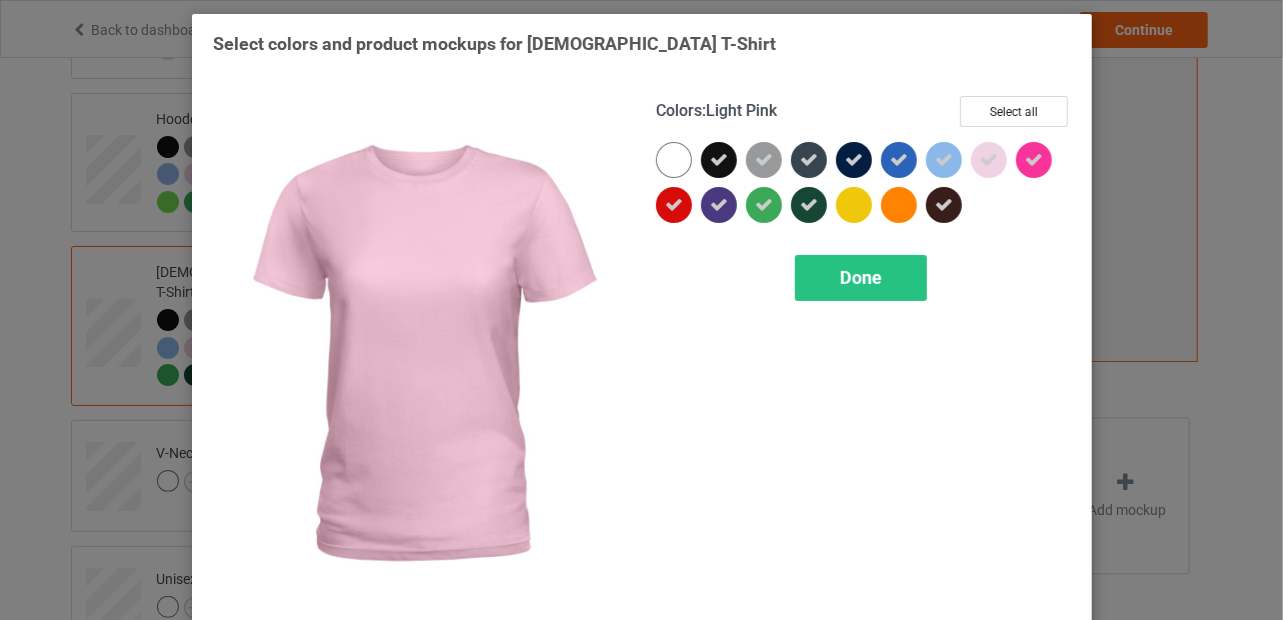 drag, startPoint x: 983, startPoint y: 161, endPoint x: 950, endPoint y: 277, distance: 120.60265 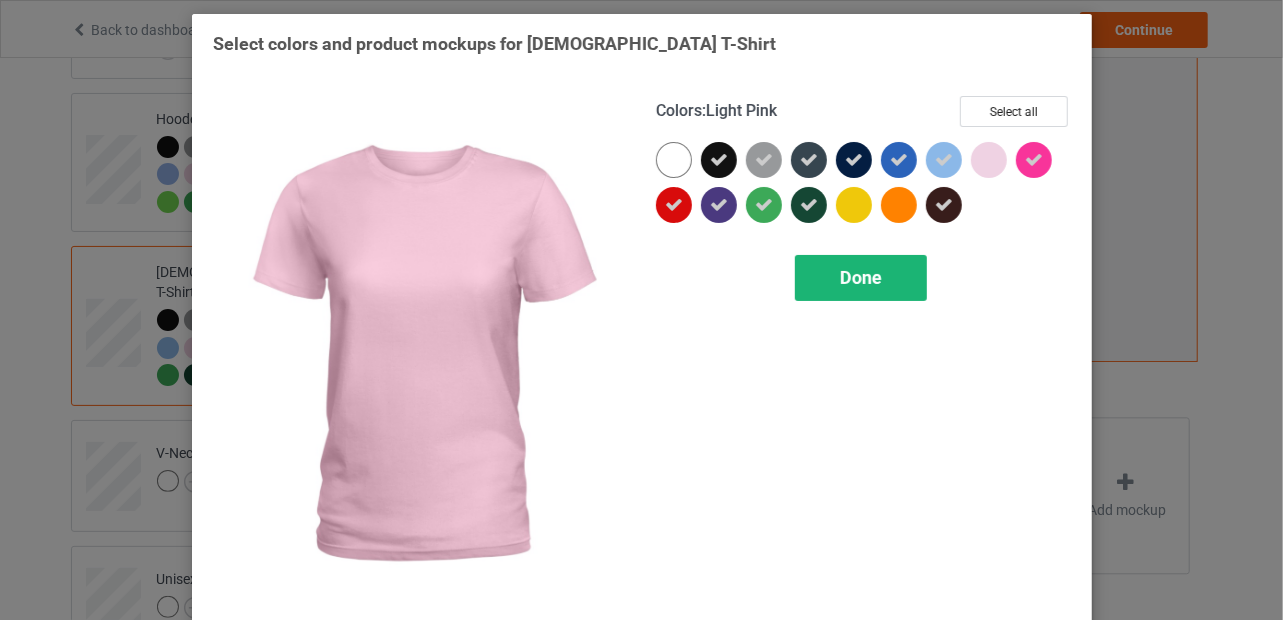 click on "Done" at bounding box center (861, 277) 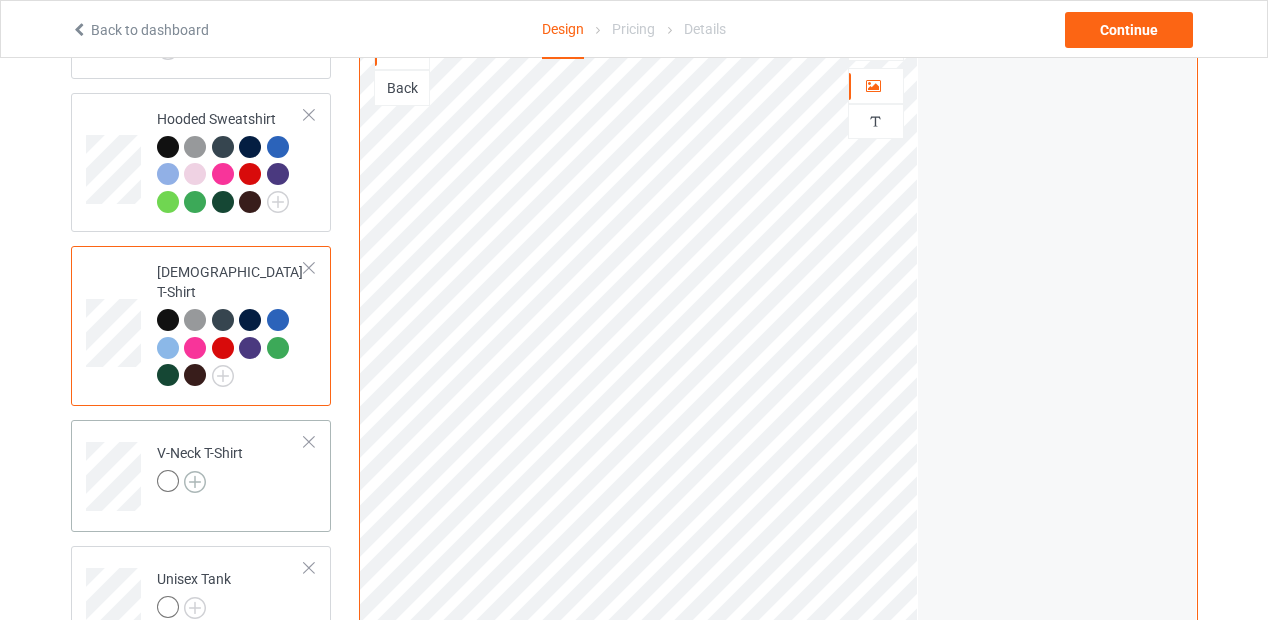 click at bounding box center [195, 482] 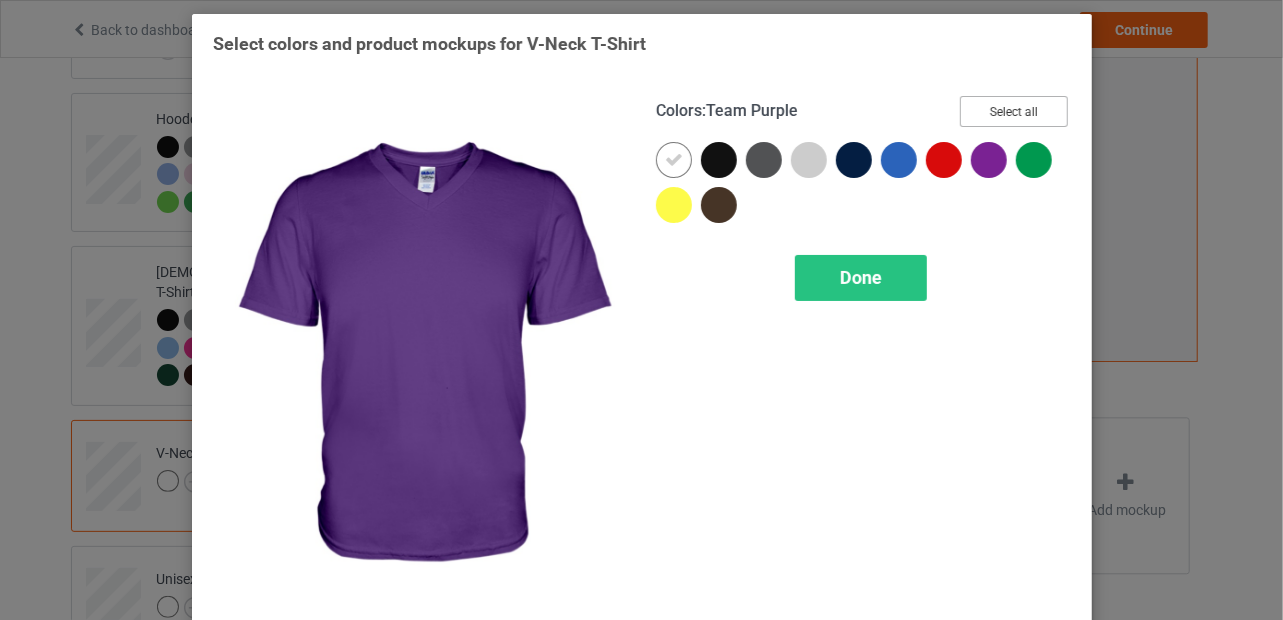 click on "Select all" at bounding box center [1014, 111] 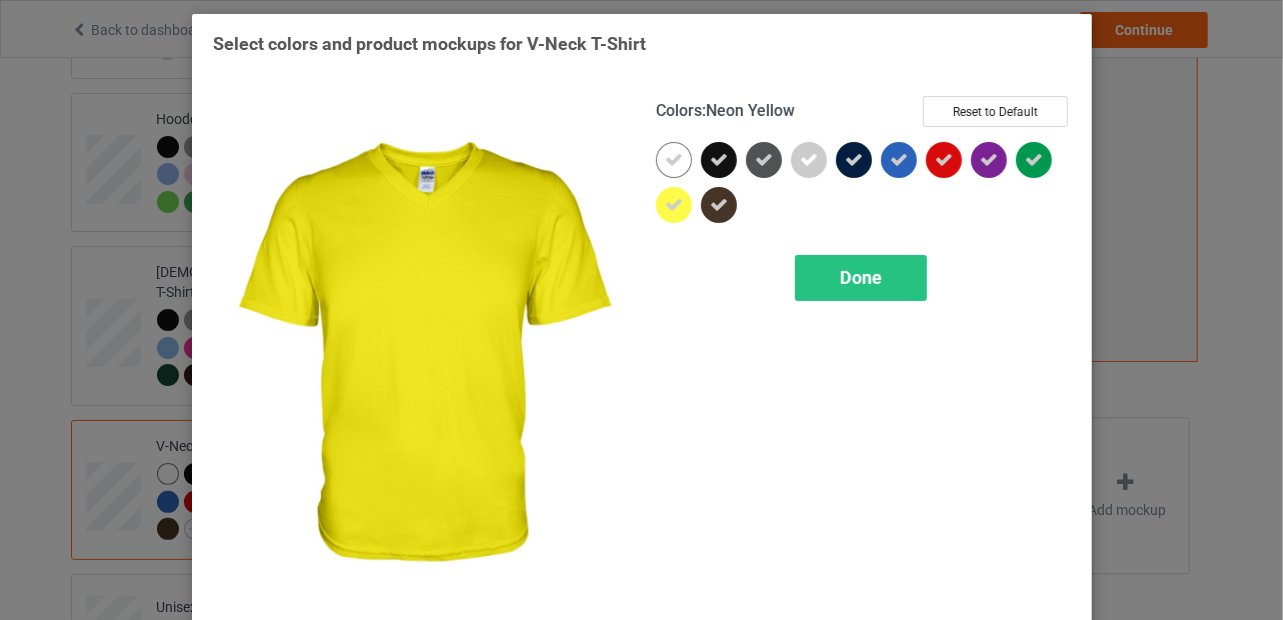 click at bounding box center (674, 205) 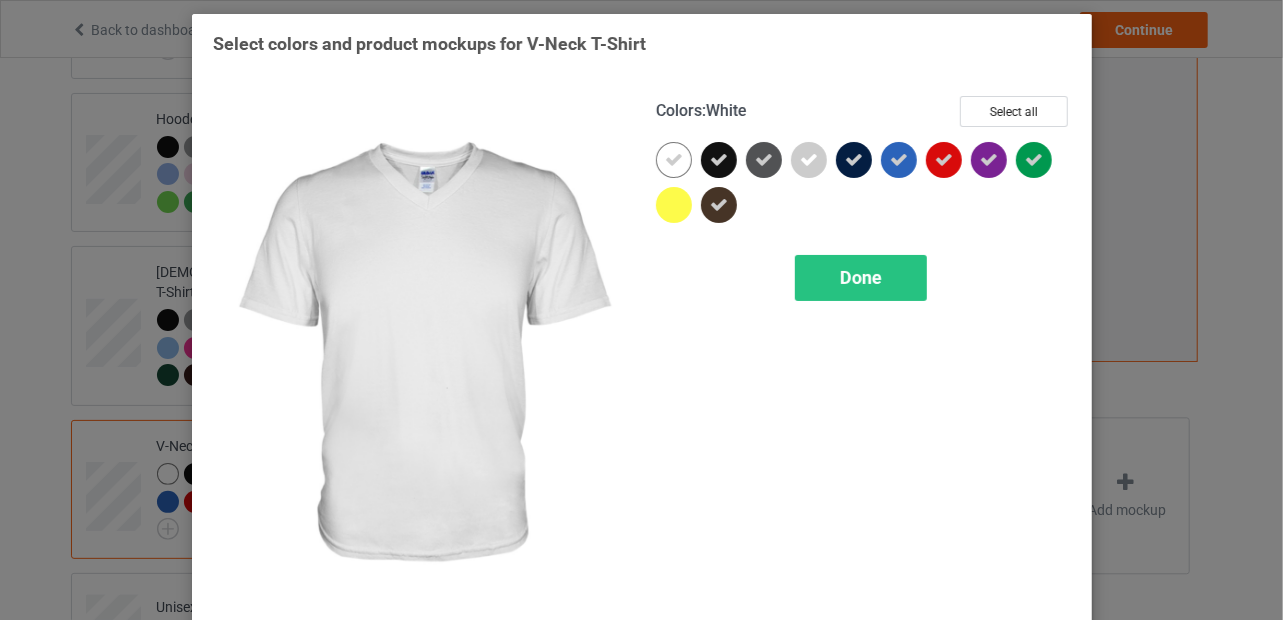 click at bounding box center [674, 160] 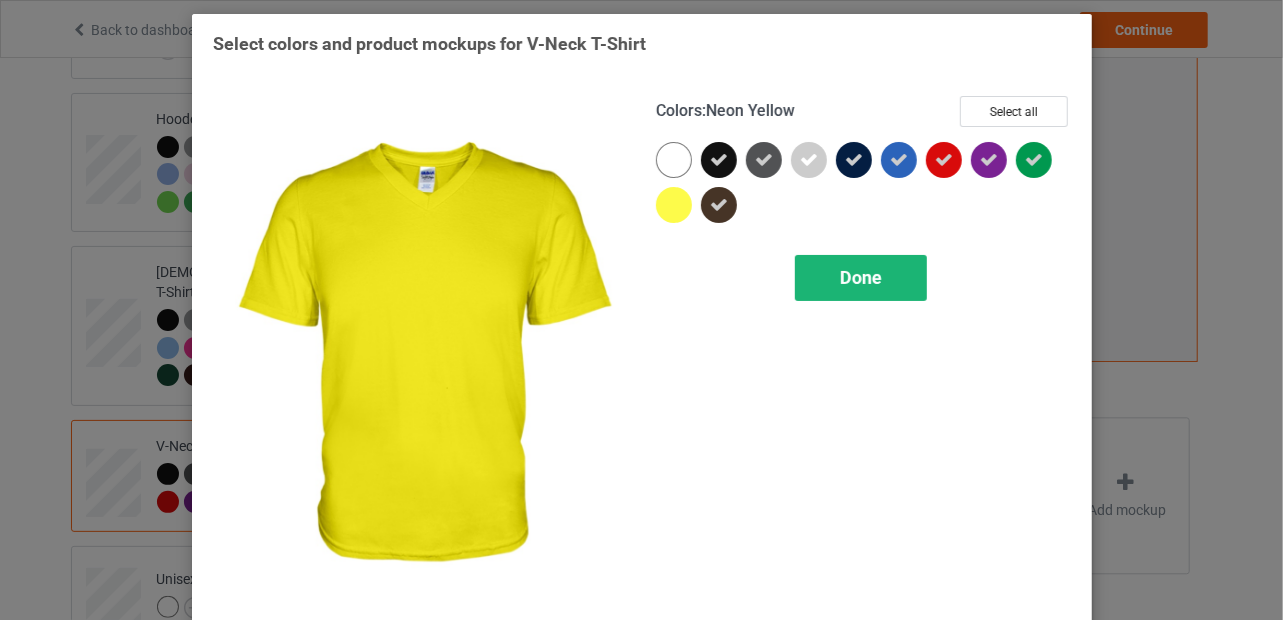click on "Done" at bounding box center (861, 277) 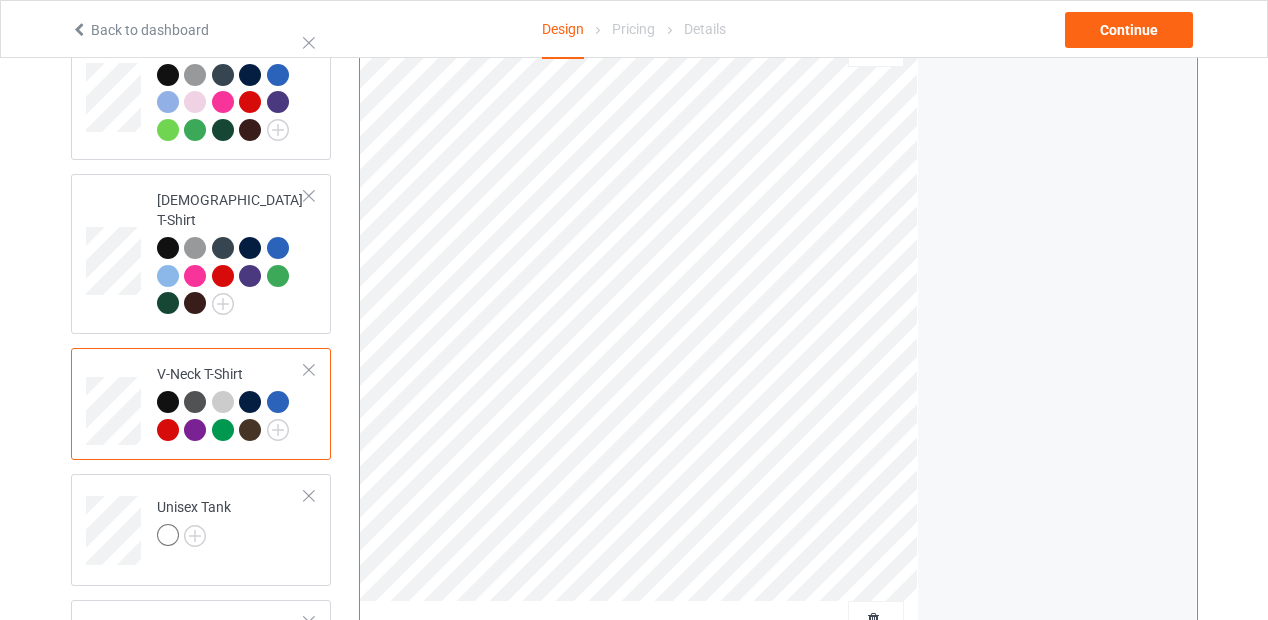 scroll, scrollTop: 600, scrollLeft: 0, axis: vertical 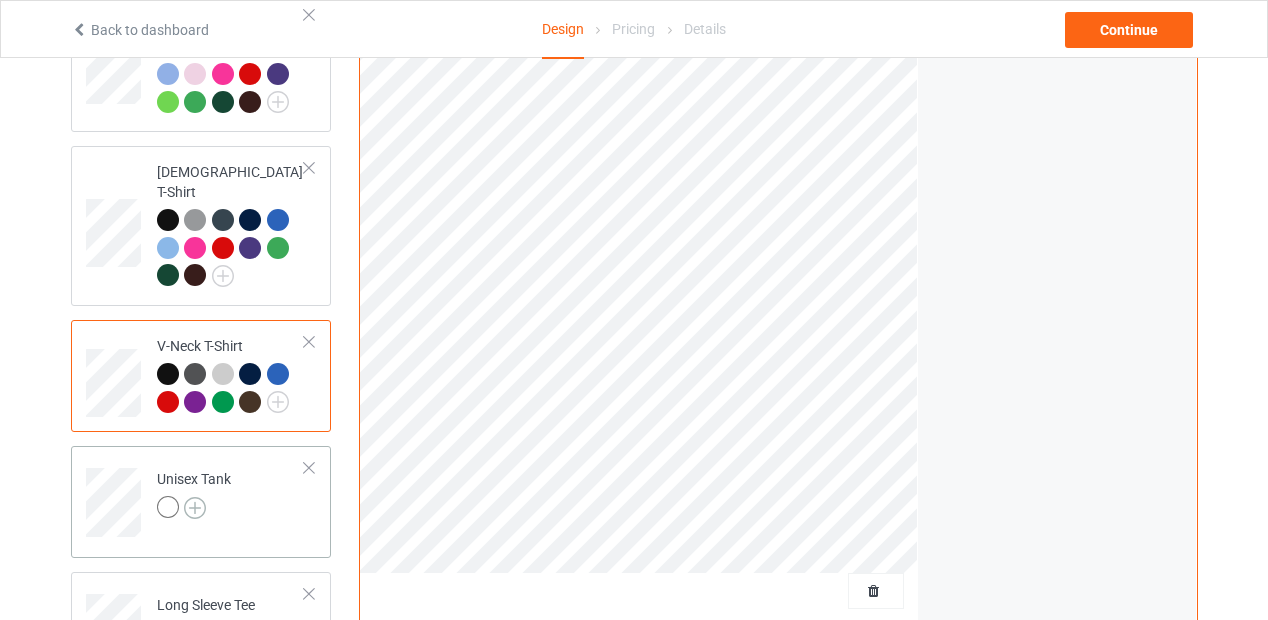 click at bounding box center (195, 508) 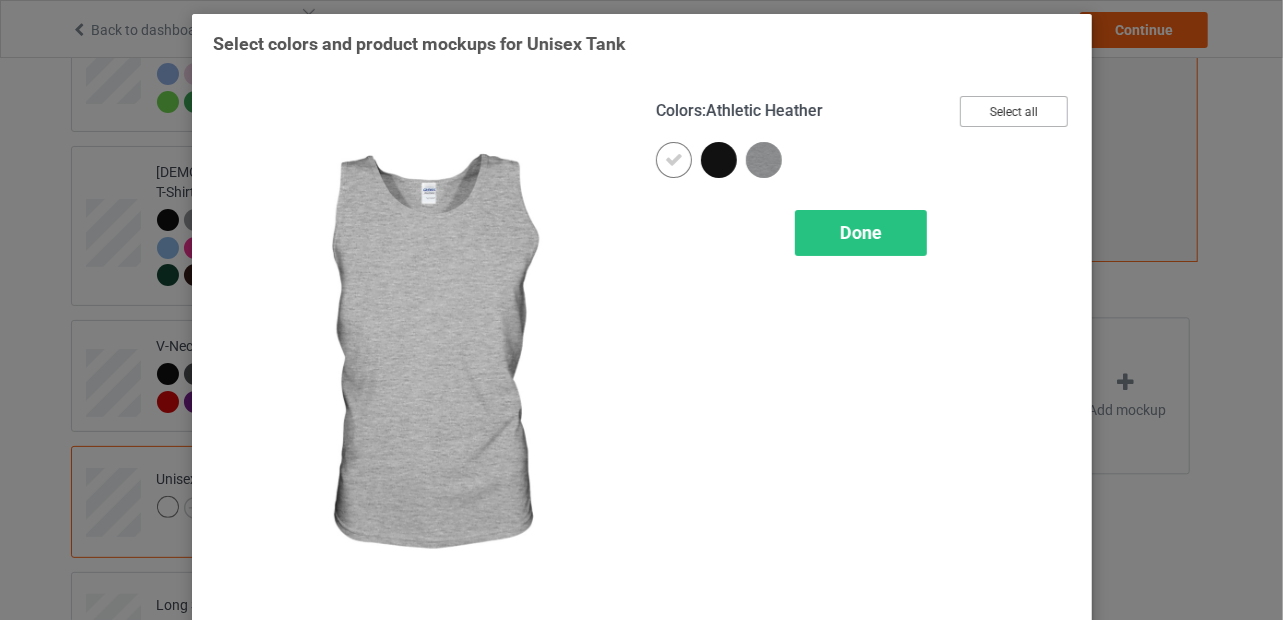 click on "Select all" at bounding box center (1014, 111) 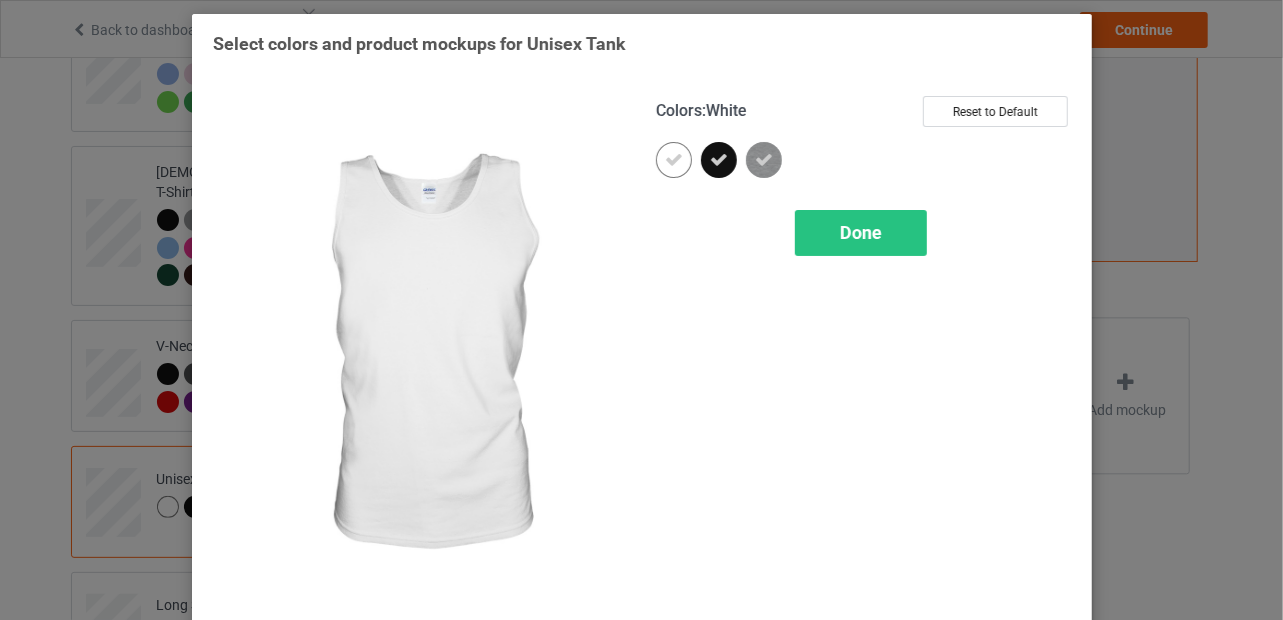click at bounding box center [674, 160] 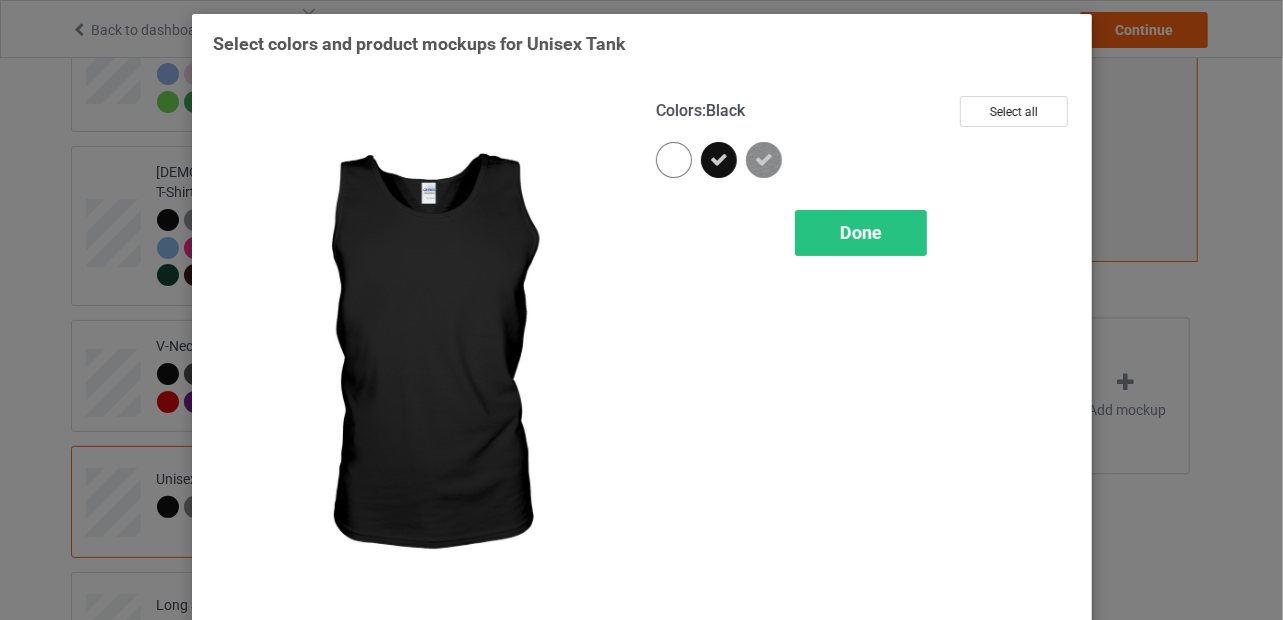 click at bounding box center [719, 160] 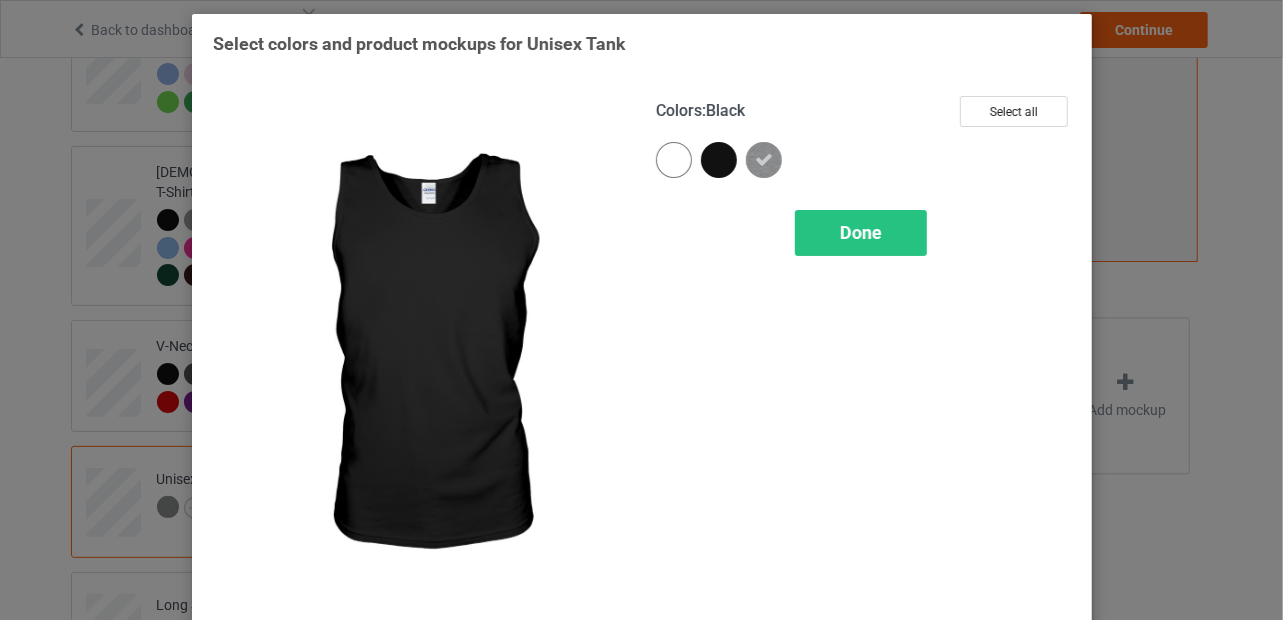 click at bounding box center (719, 160) 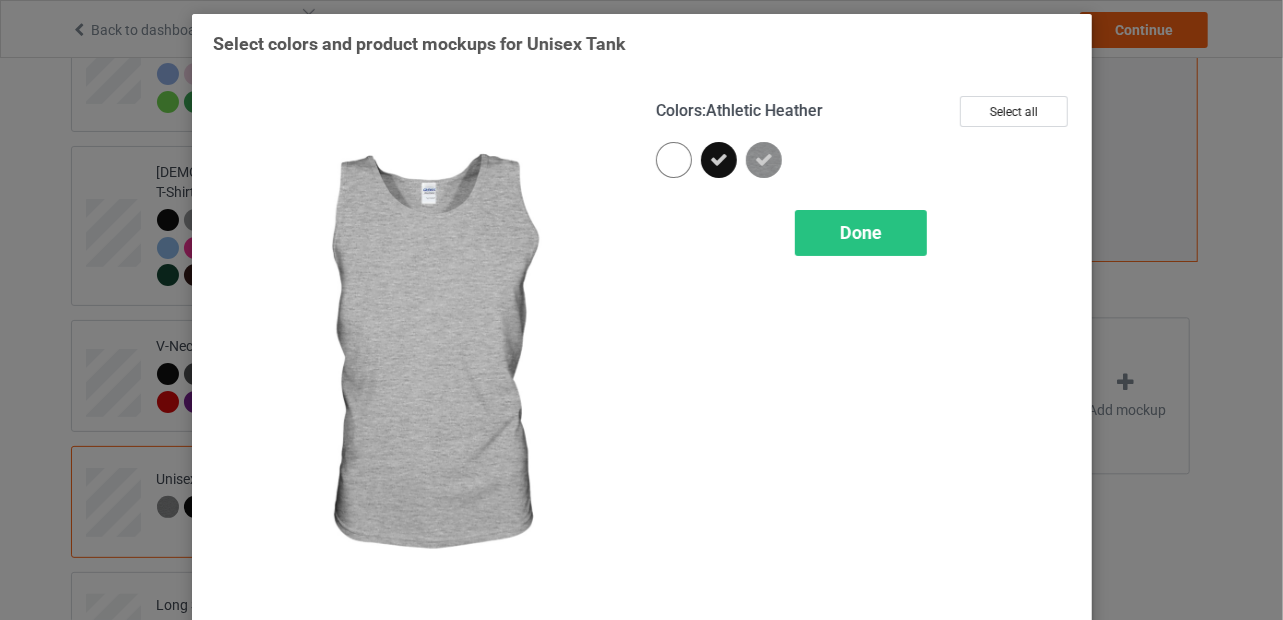 click at bounding box center [764, 160] 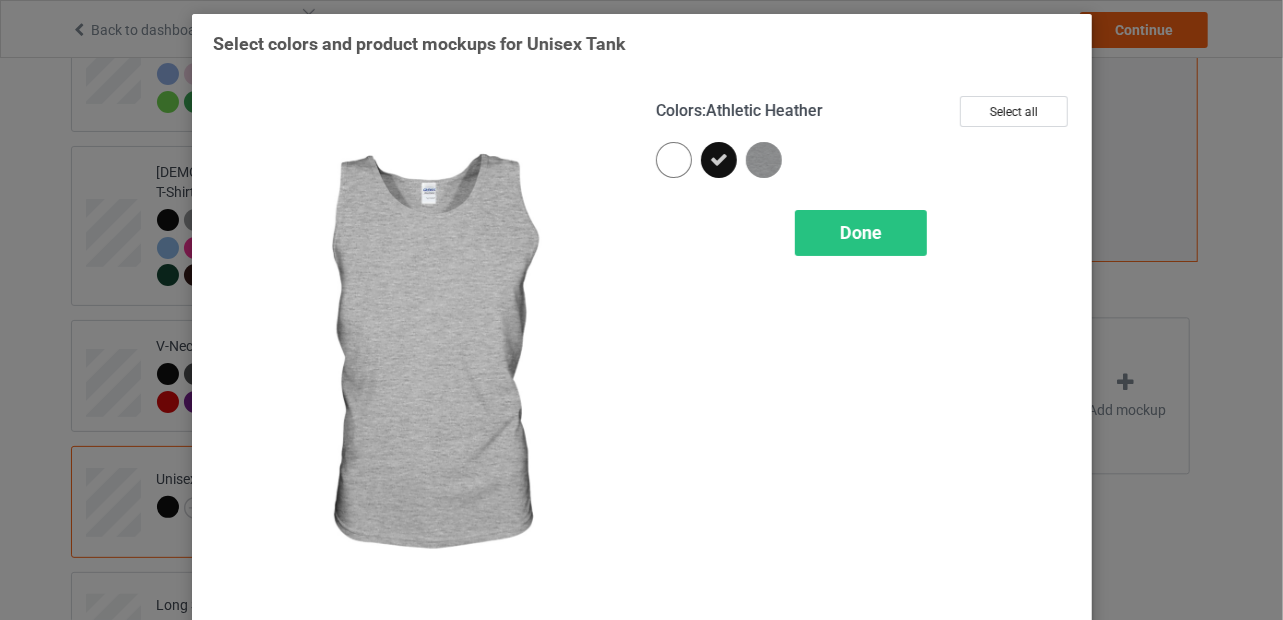 click at bounding box center (764, 160) 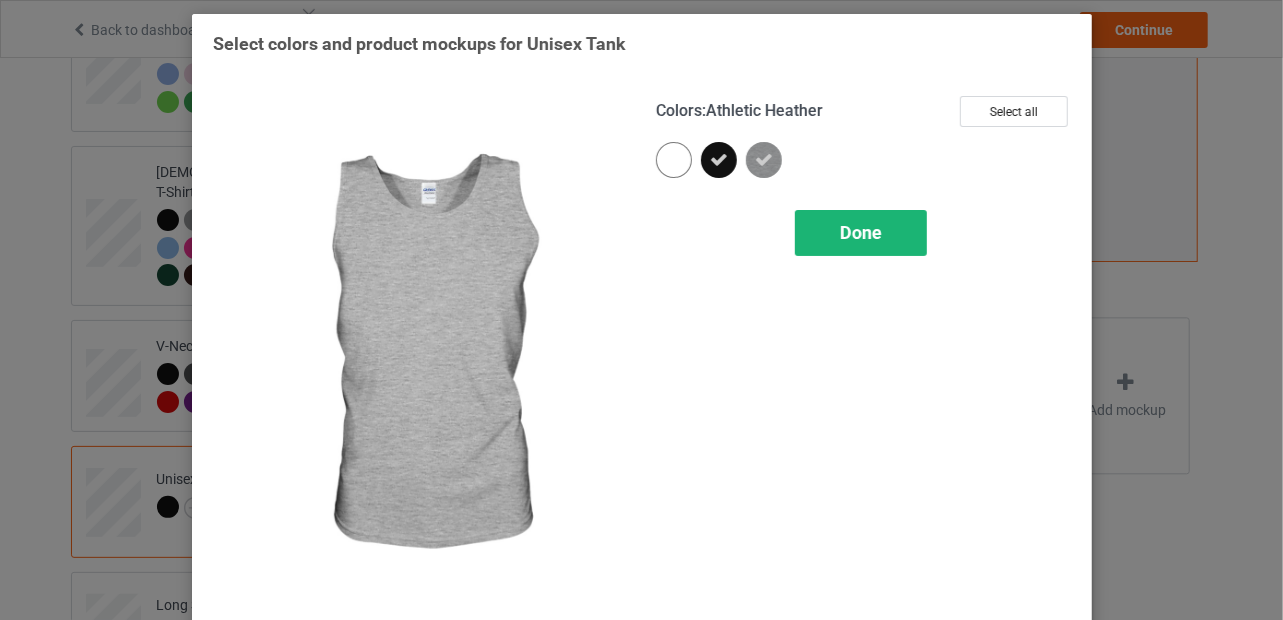 click on "Done" at bounding box center (861, 232) 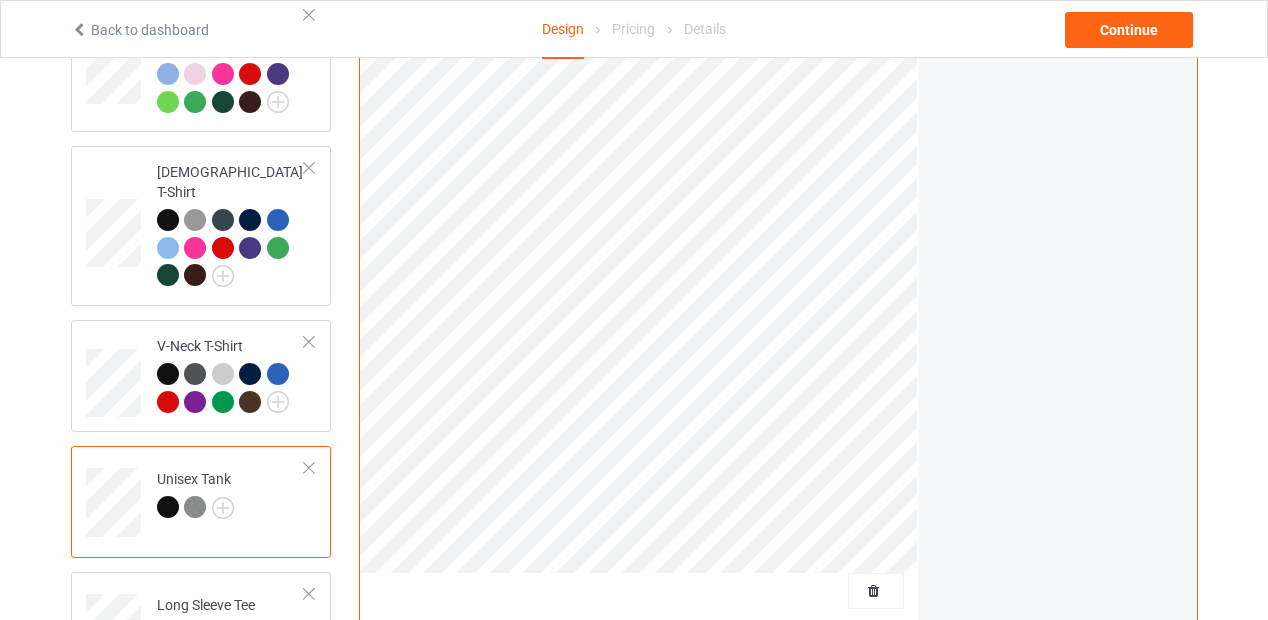 scroll, scrollTop: 1029, scrollLeft: 0, axis: vertical 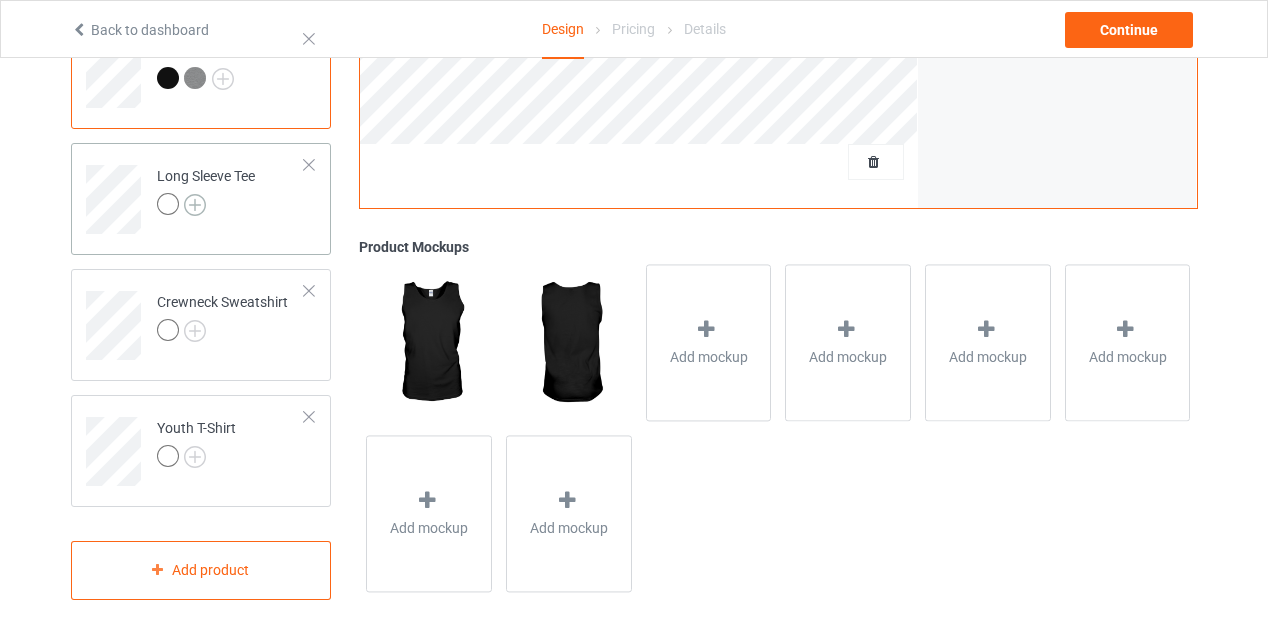 click at bounding box center [195, 205] 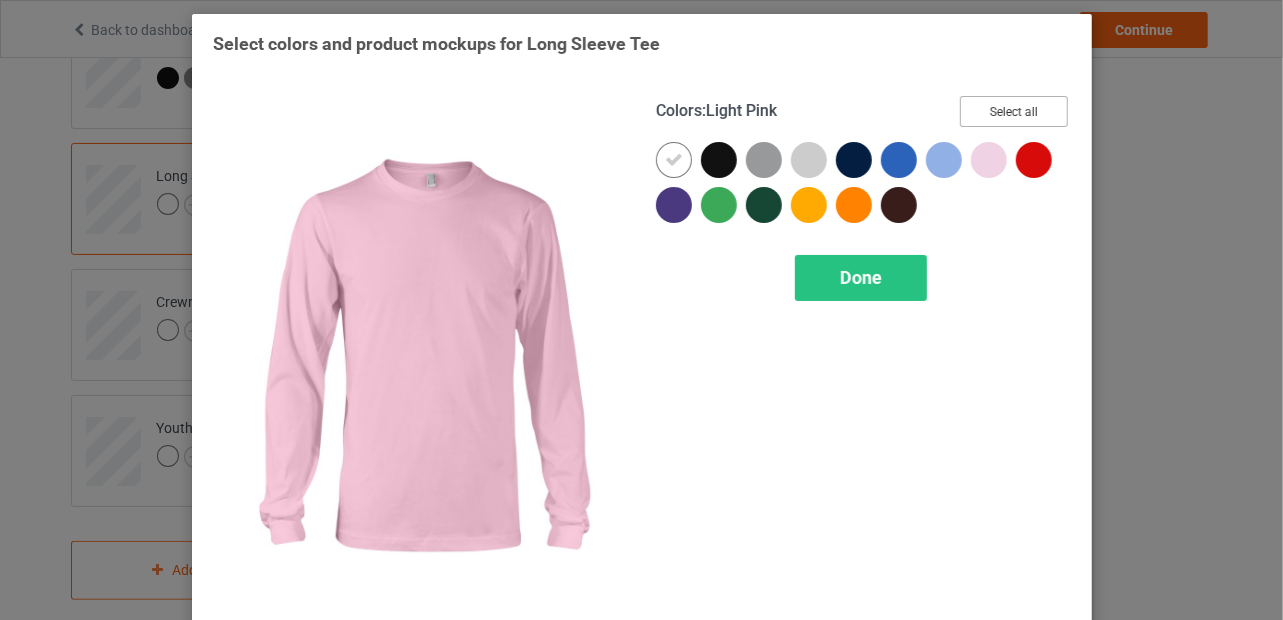 click on "Select all" at bounding box center (1014, 111) 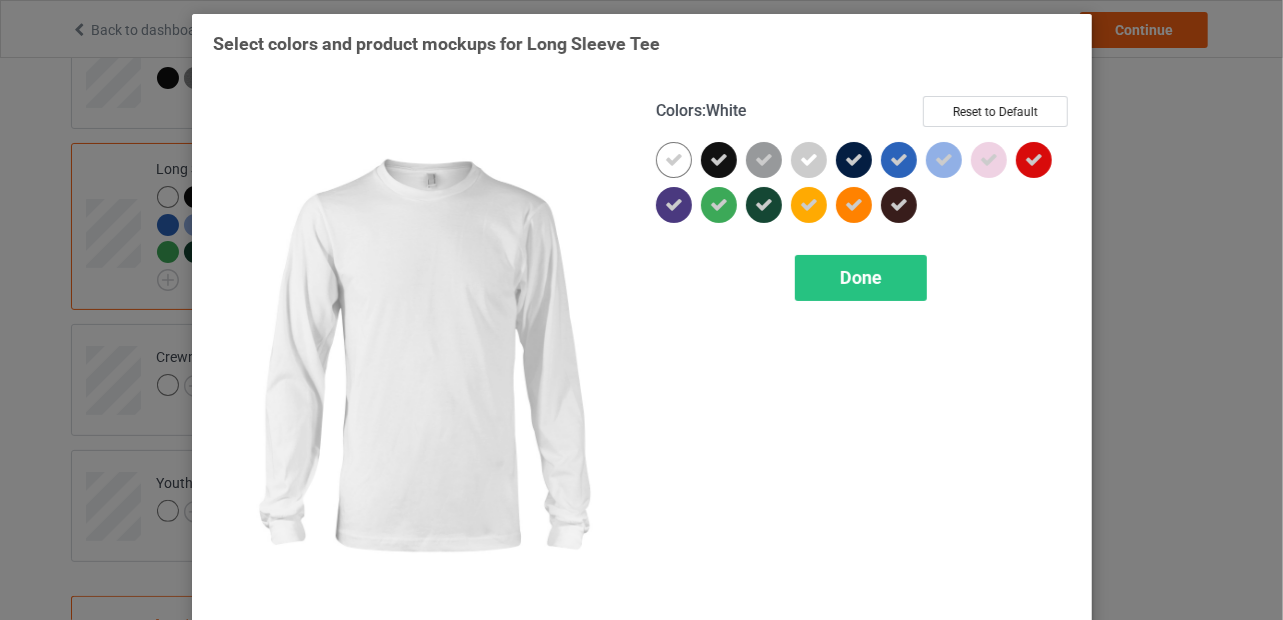 drag, startPoint x: 662, startPoint y: 161, endPoint x: 673, endPoint y: 164, distance: 11.401754 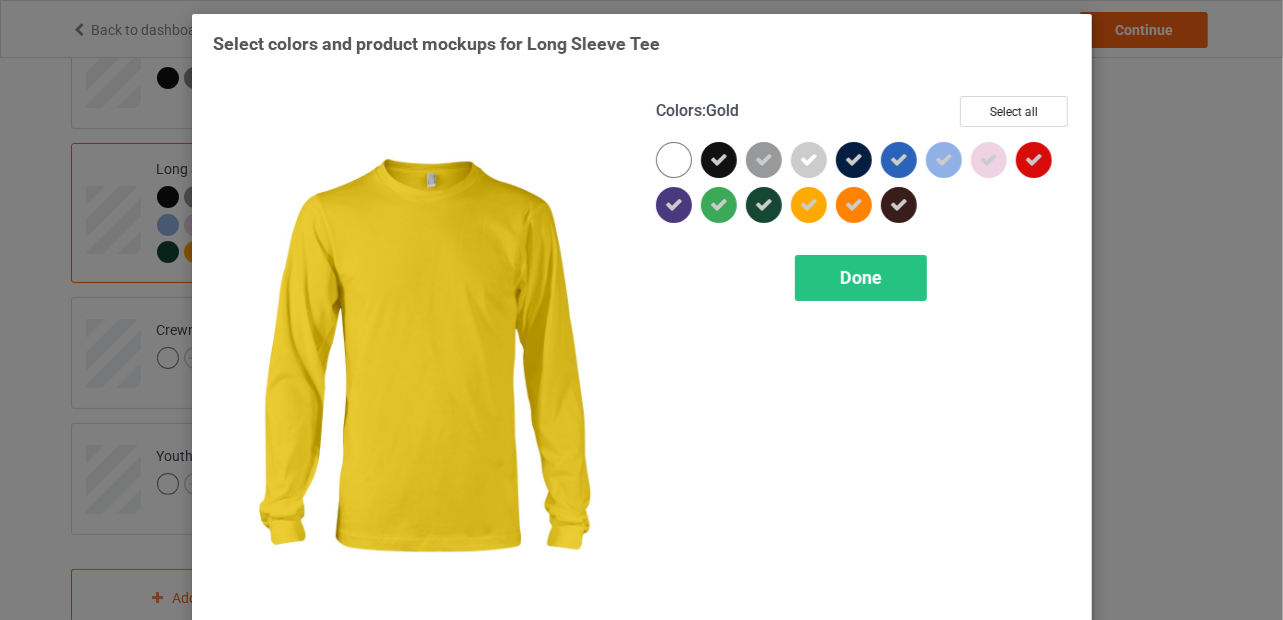 click at bounding box center (809, 205) 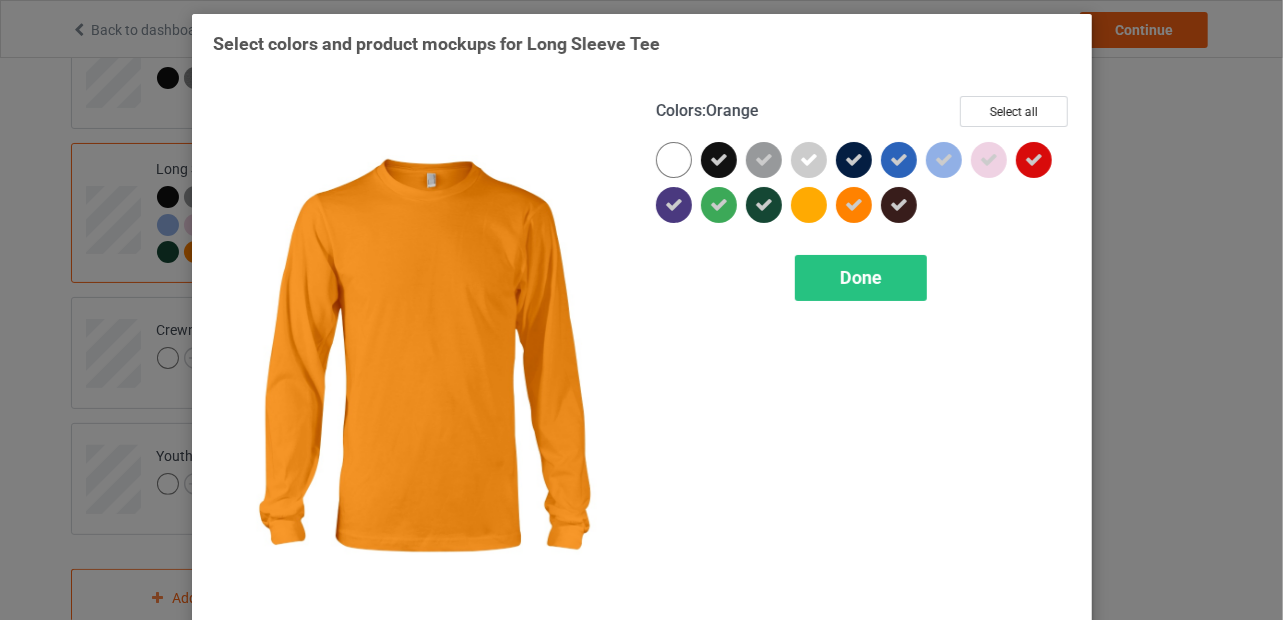 click at bounding box center [854, 205] 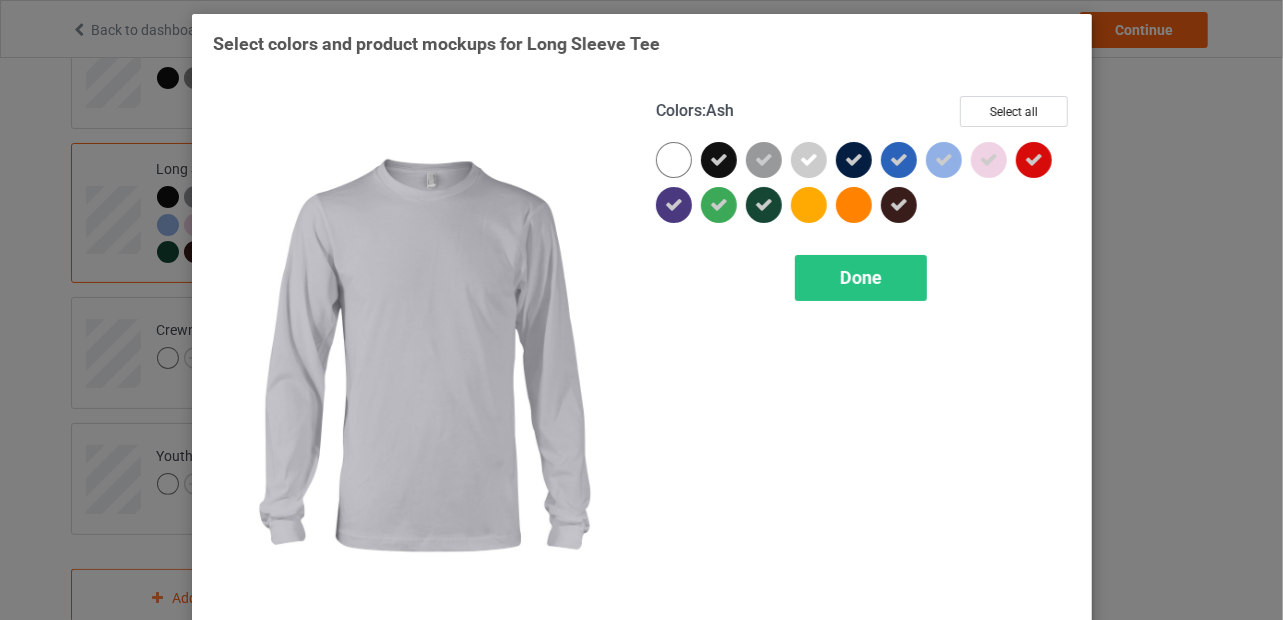click at bounding box center (809, 160) 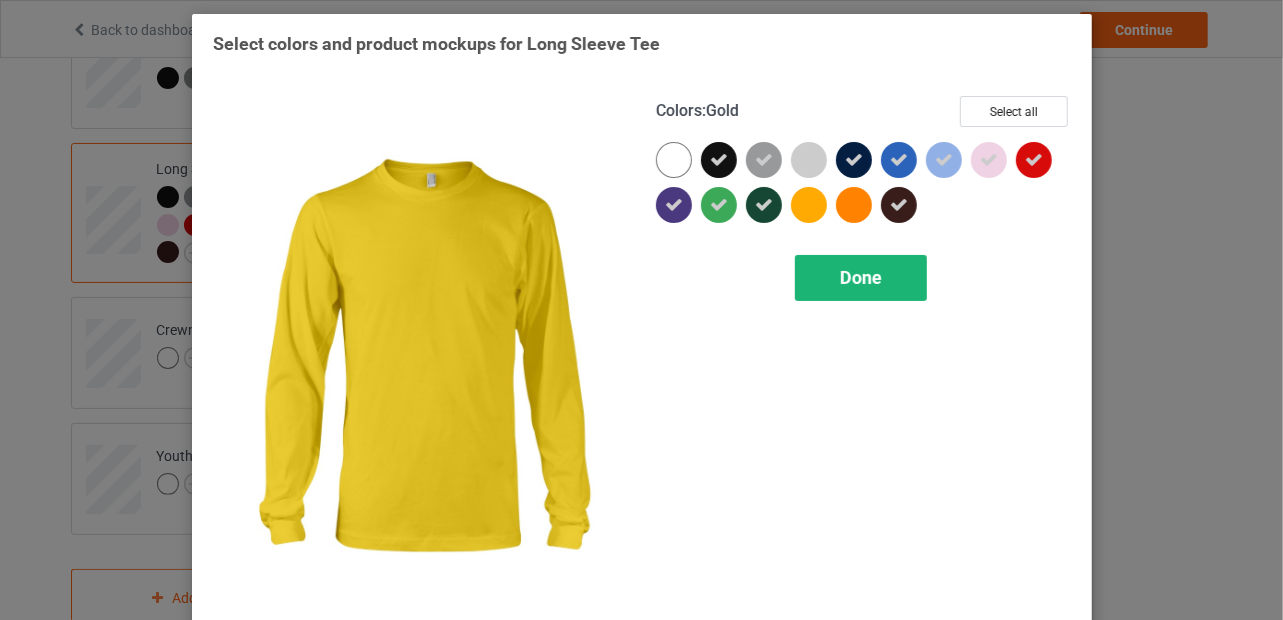 click on "Done" at bounding box center (861, 277) 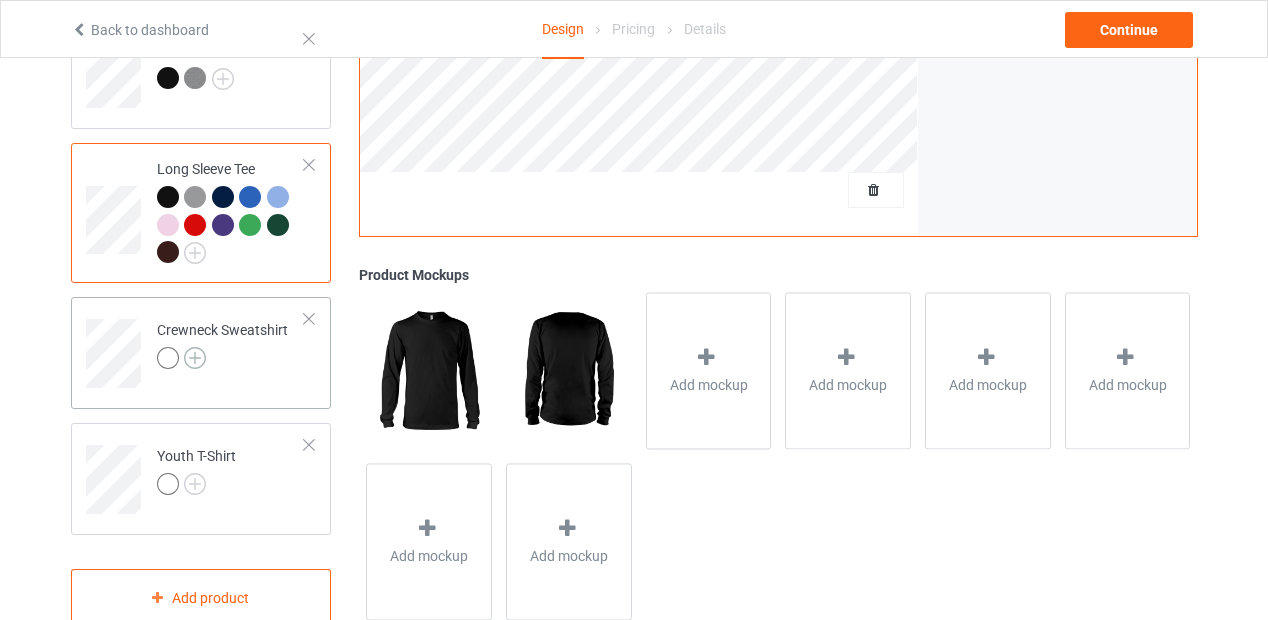 click at bounding box center [195, 358] 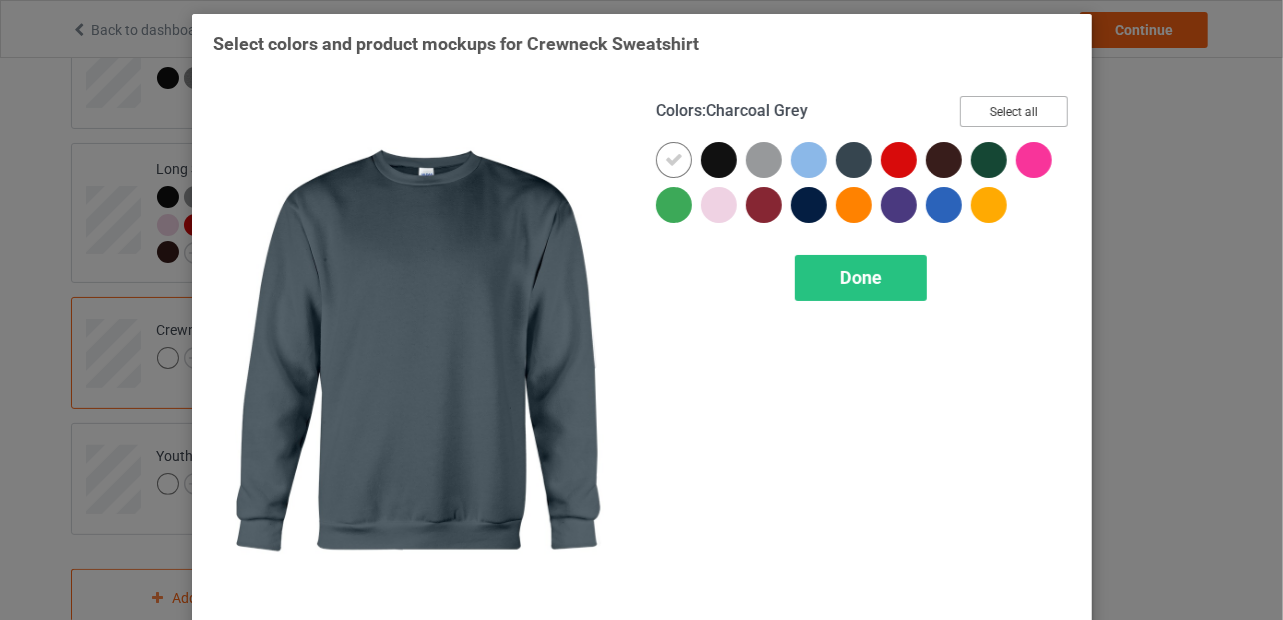 drag, startPoint x: 997, startPoint y: 111, endPoint x: 978, endPoint y: 117, distance: 19.924858 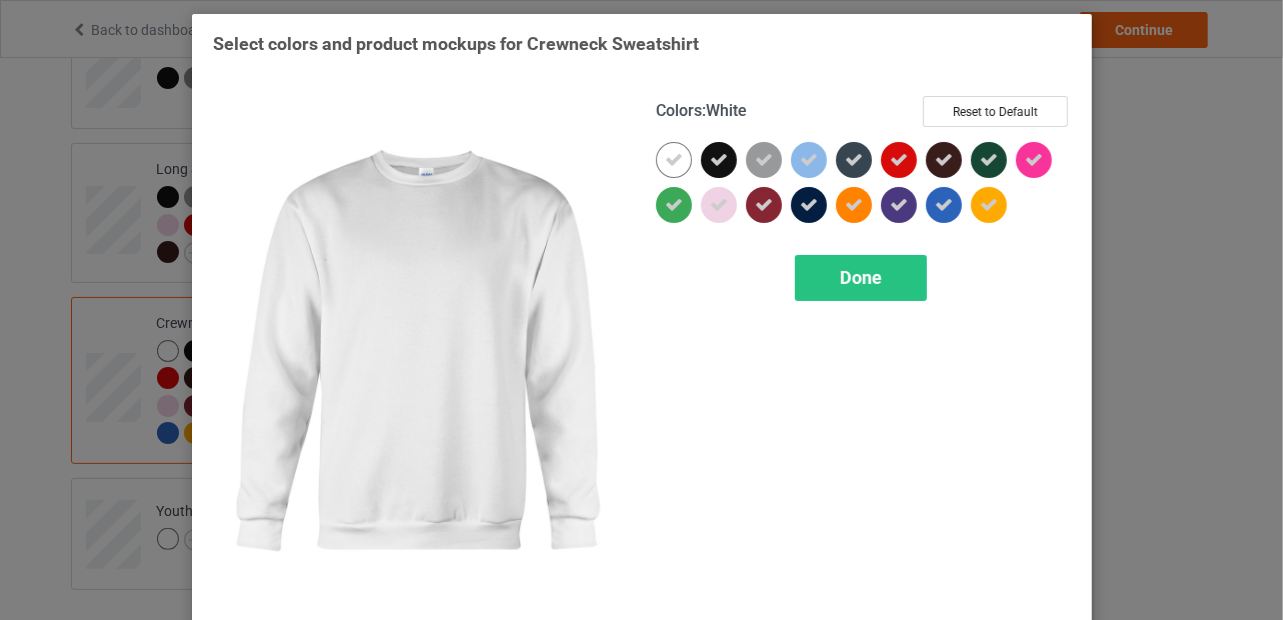 click at bounding box center (674, 160) 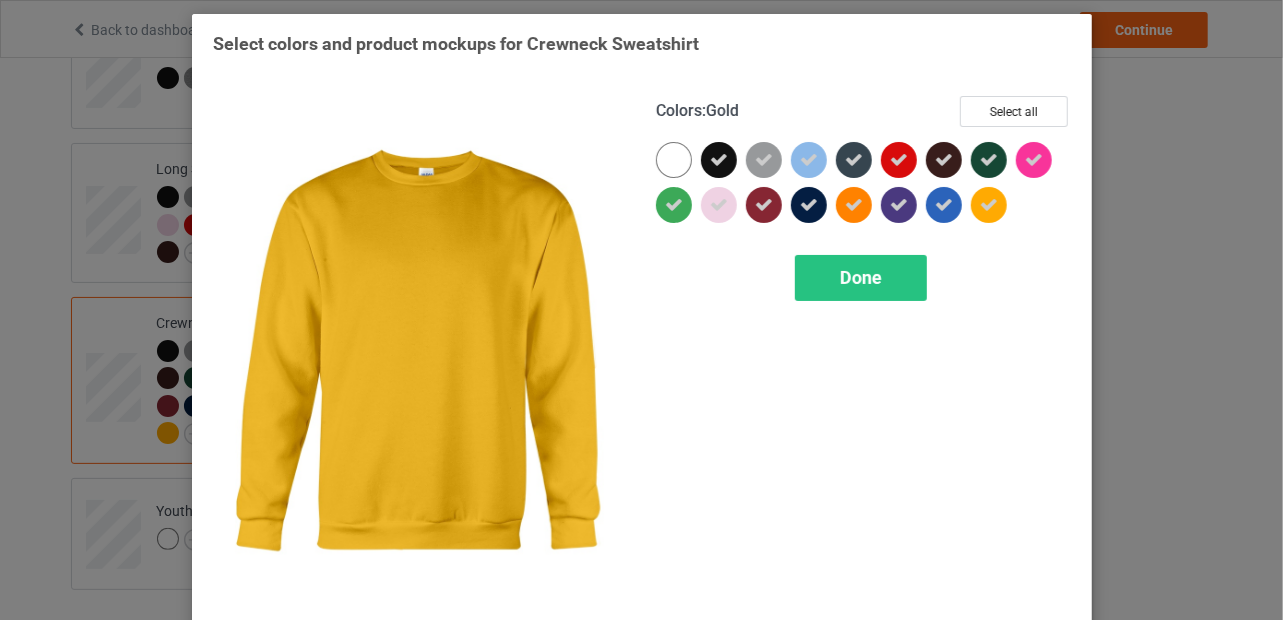 click at bounding box center (989, 205) 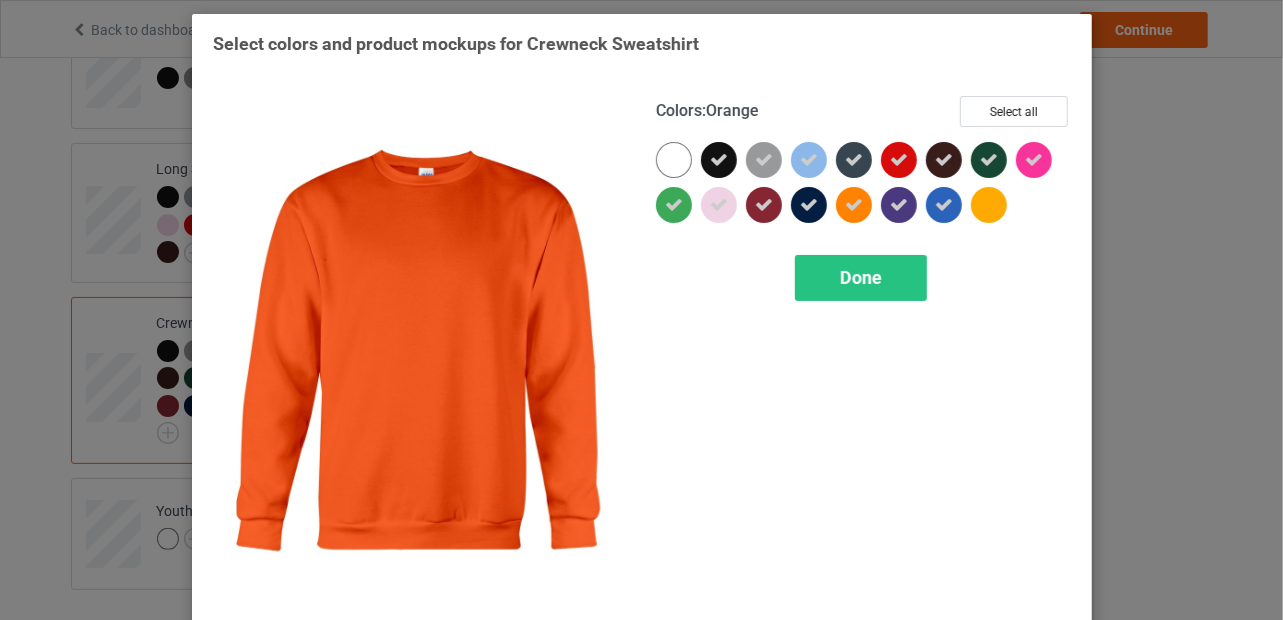 click at bounding box center (854, 205) 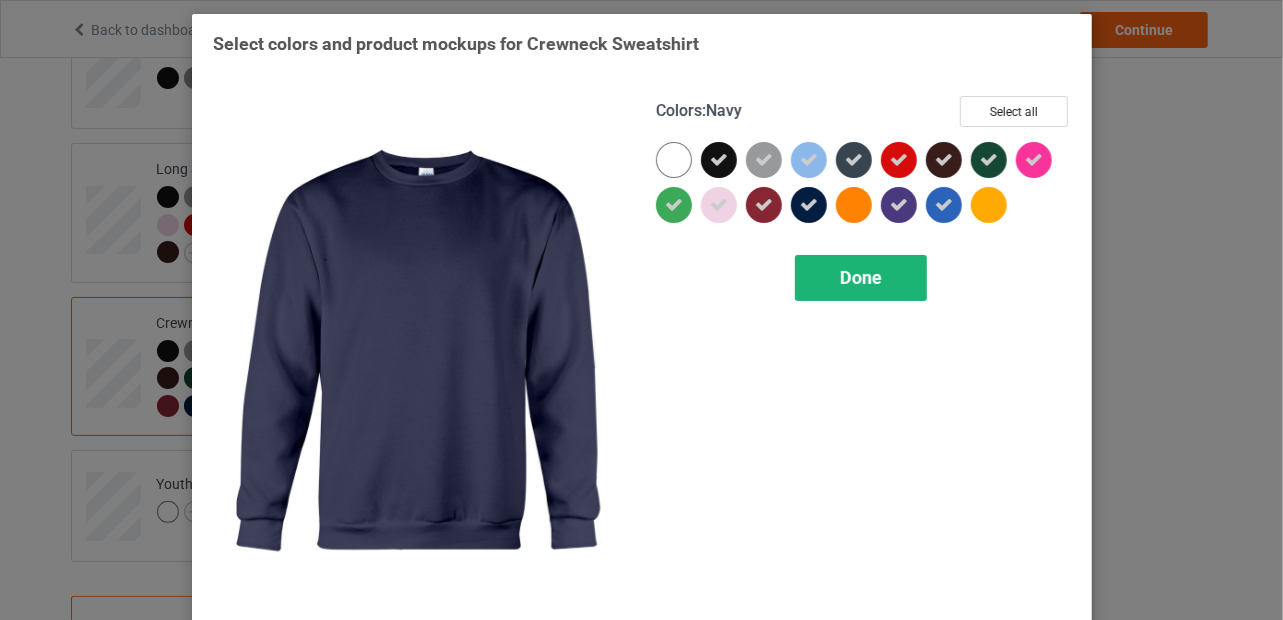 click on "Done" at bounding box center [861, 277] 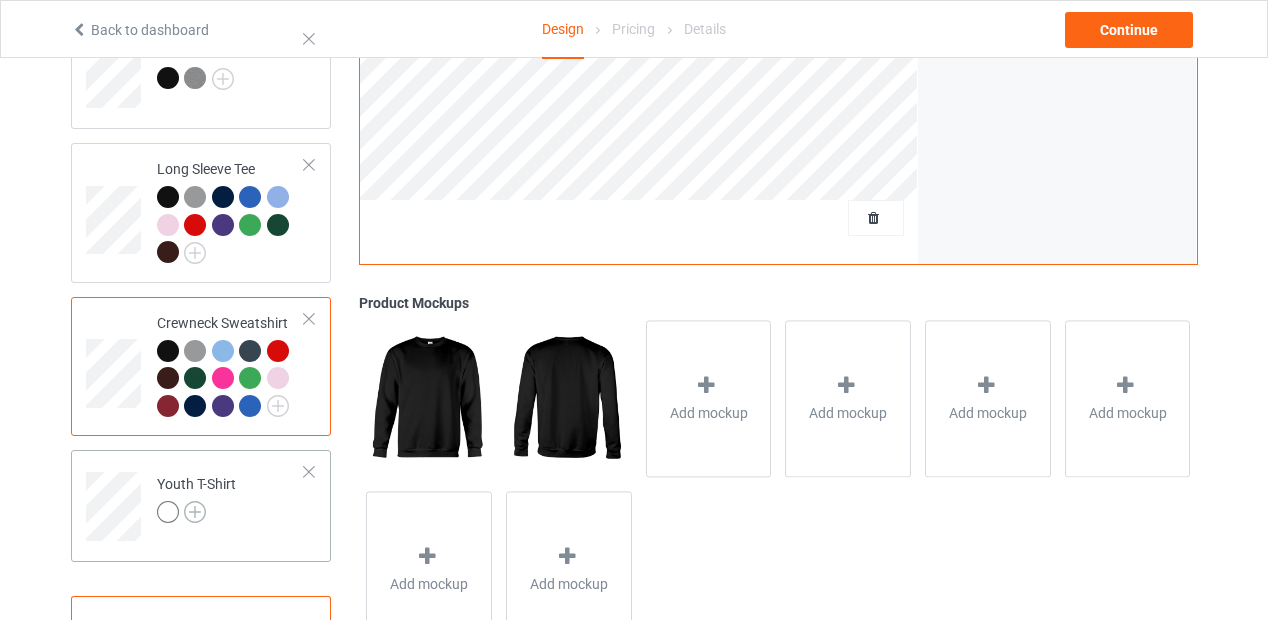 click at bounding box center (195, 512) 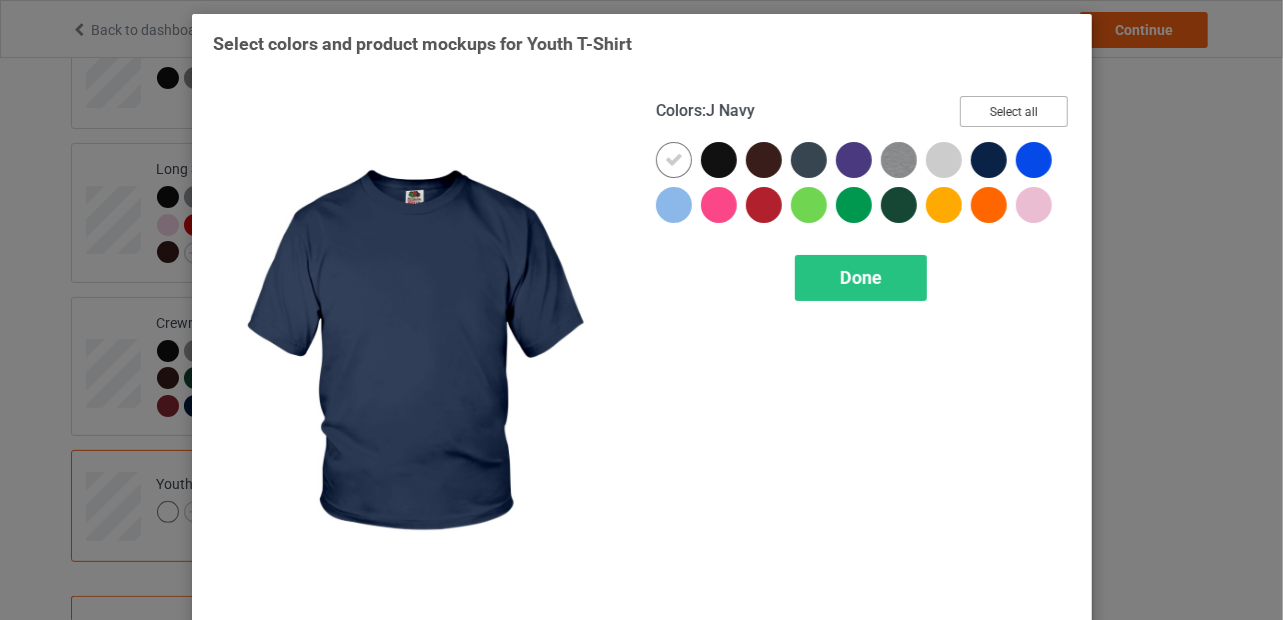 click on "Select all" at bounding box center [1014, 111] 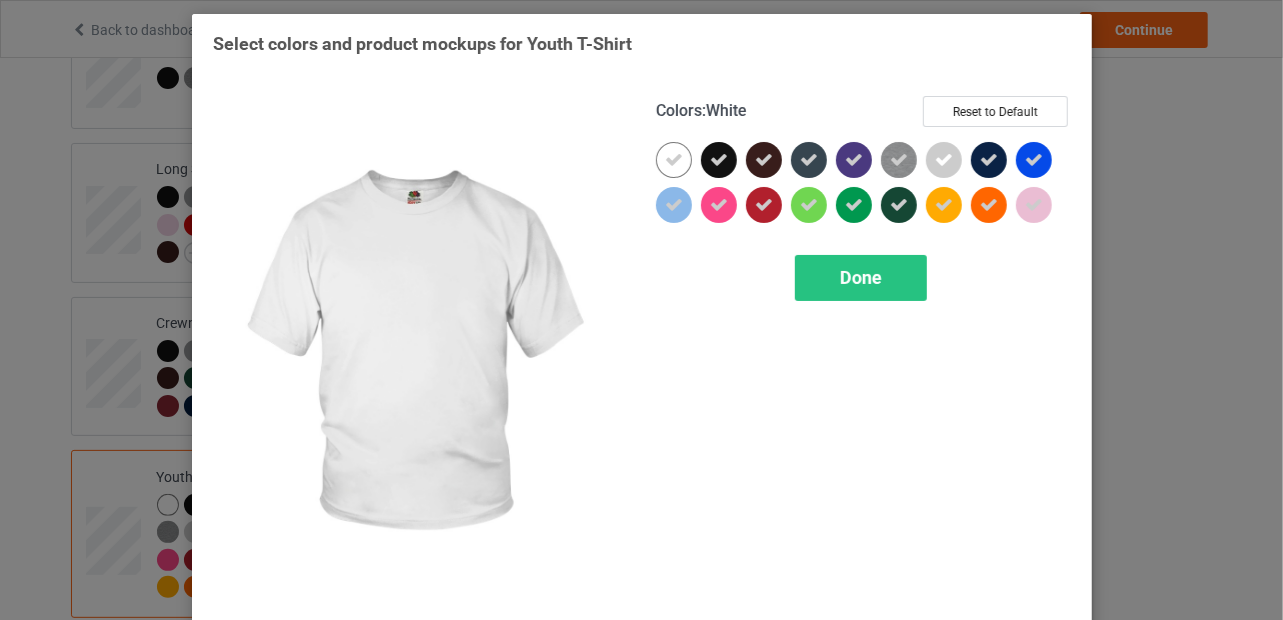 click at bounding box center (674, 160) 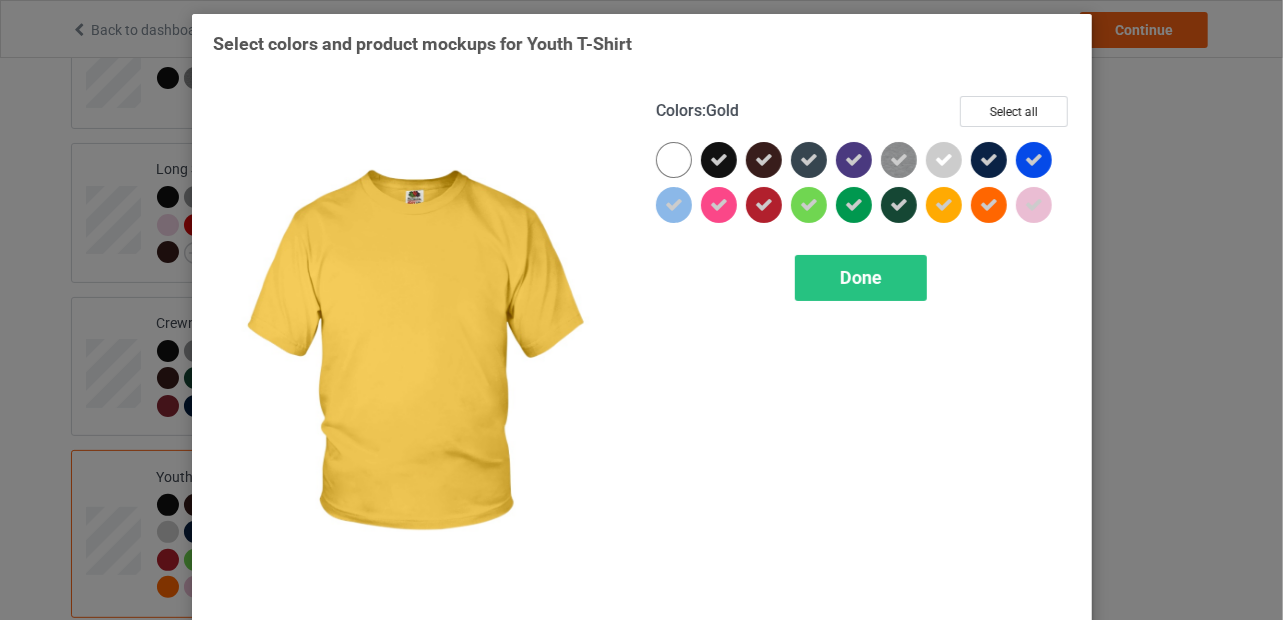 click at bounding box center (944, 205) 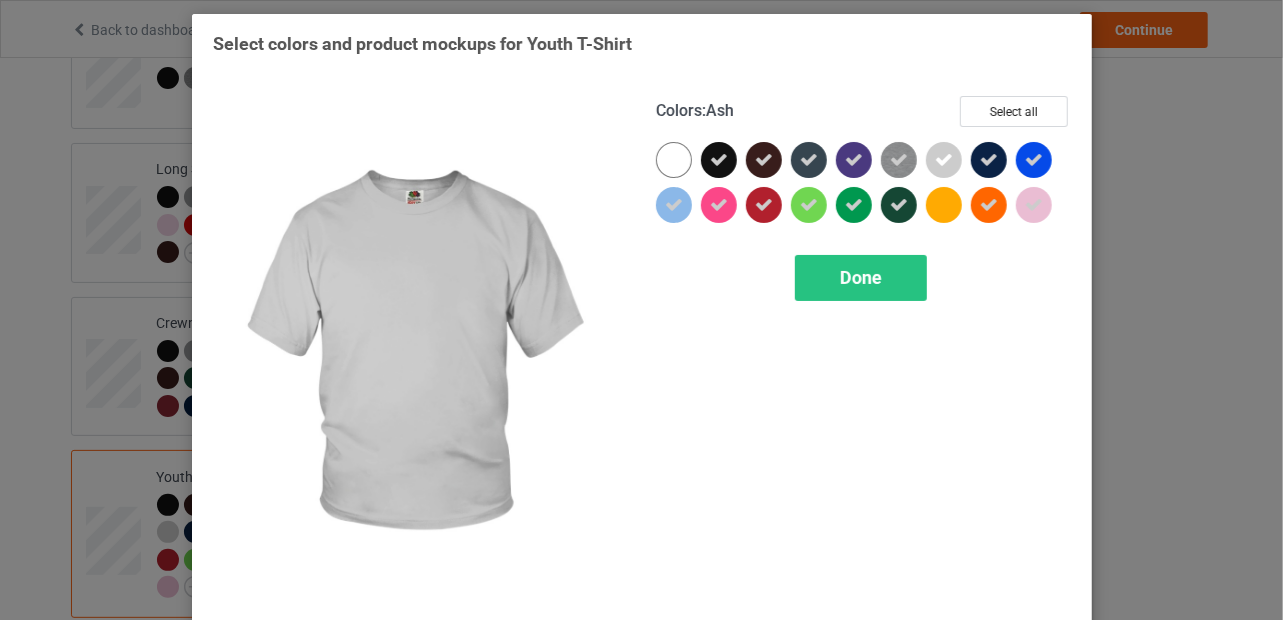 click at bounding box center [944, 160] 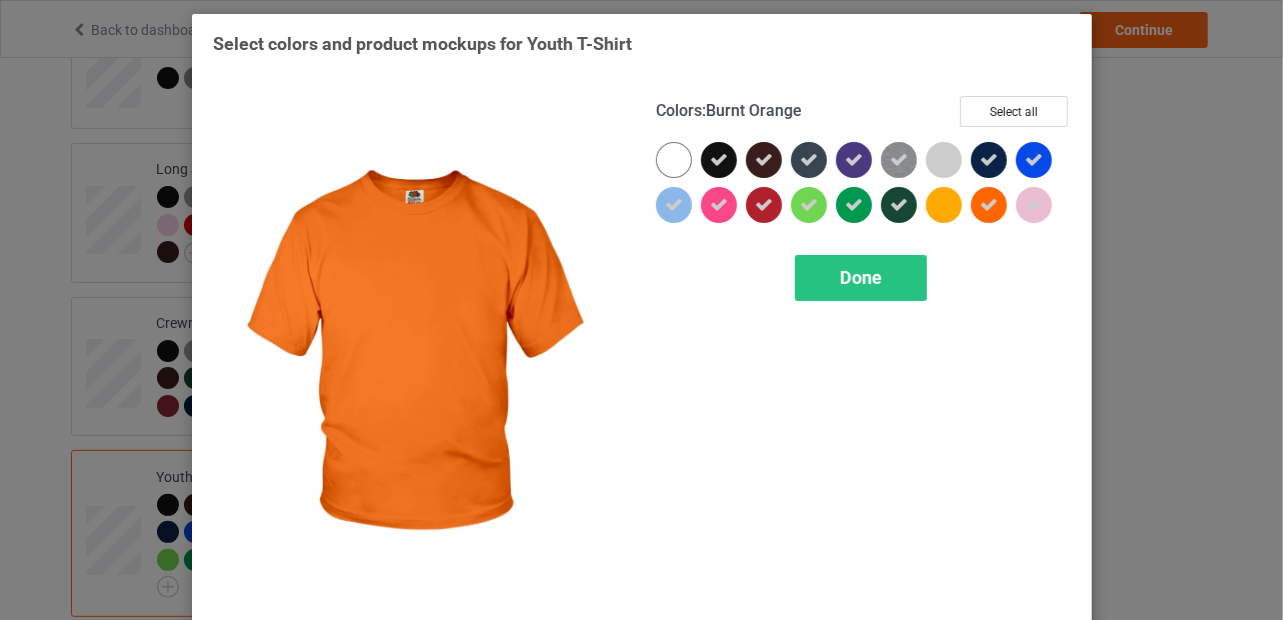 click at bounding box center (989, 205) 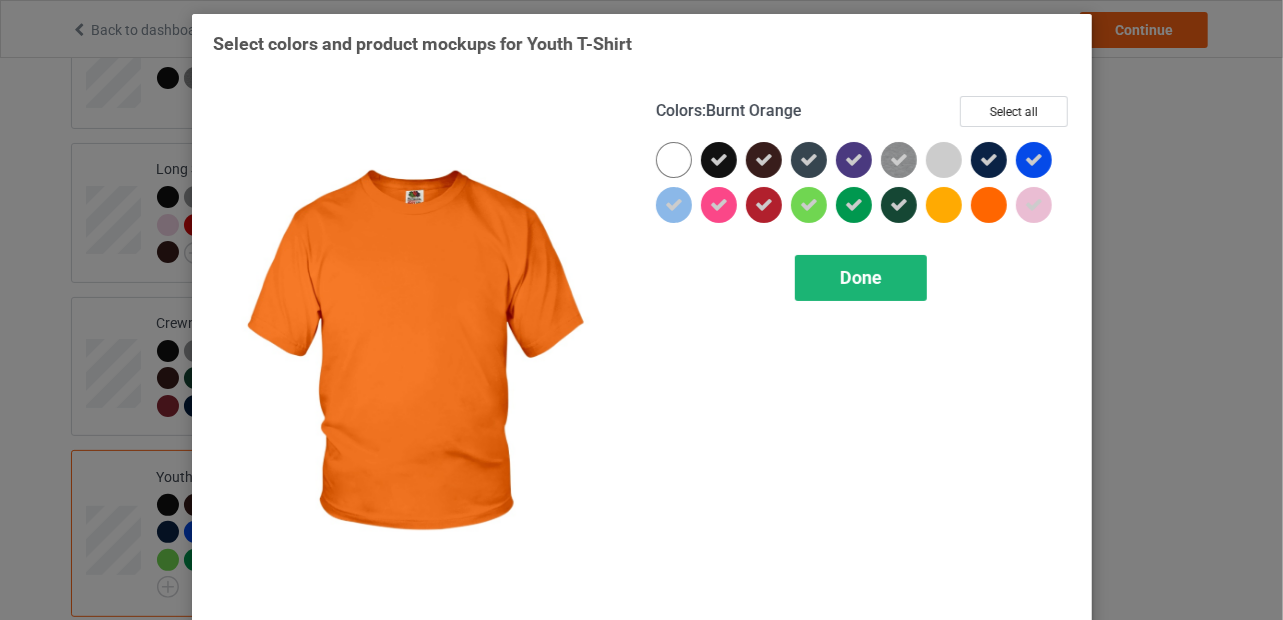 click on "Done" at bounding box center (861, 277) 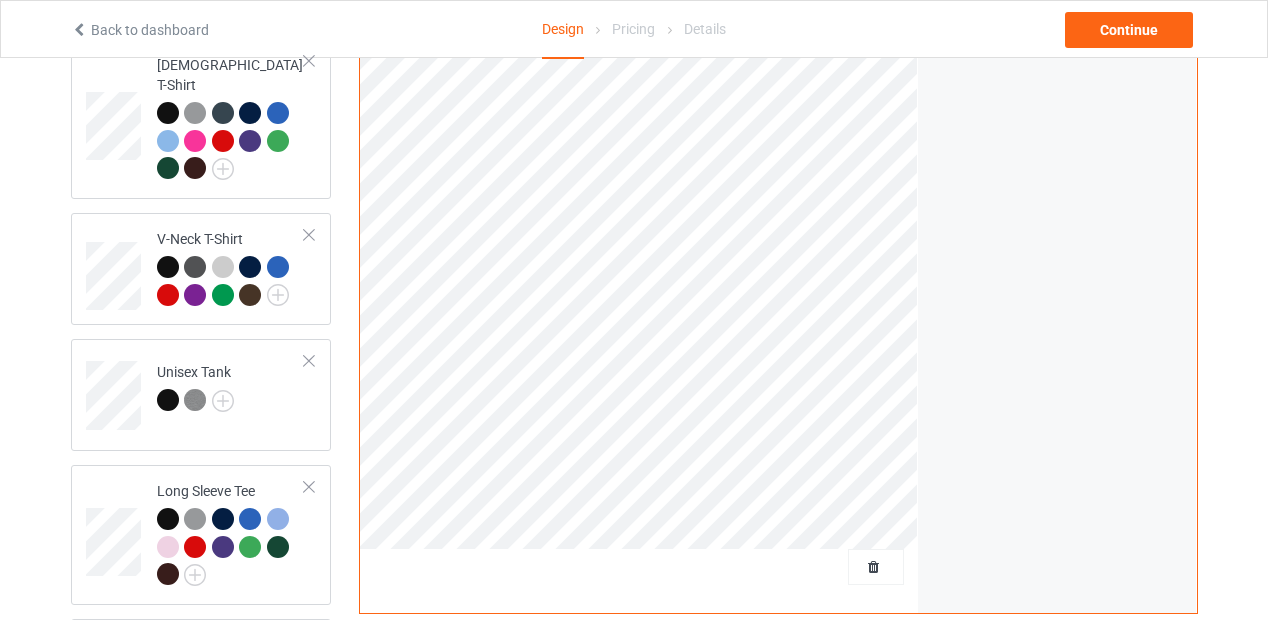 scroll, scrollTop: 611, scrollLeft: 0, axis: vertical 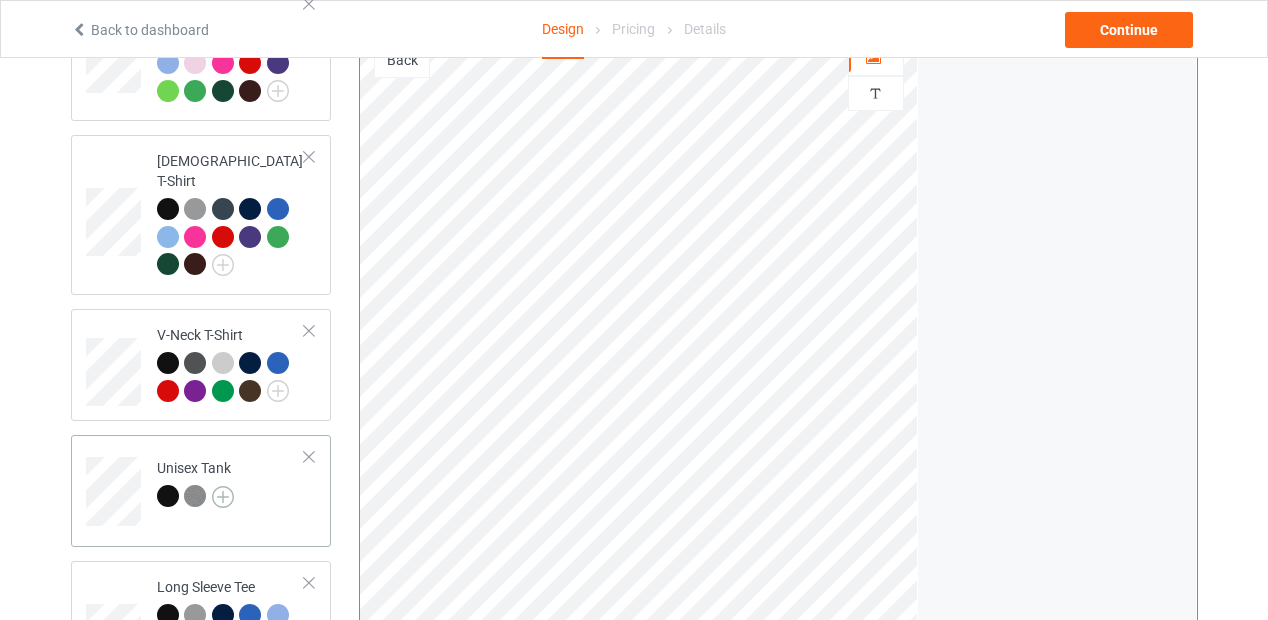 click at bounding box center (223, 497) 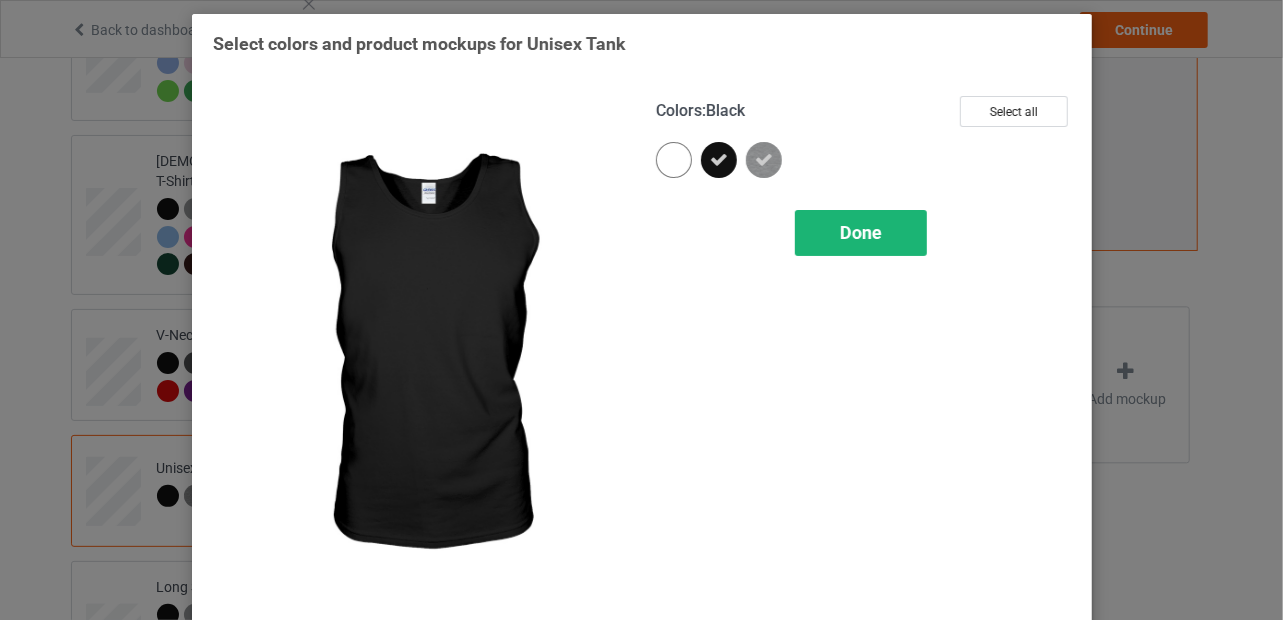 click on "Done" at bounding box center (861, 232) 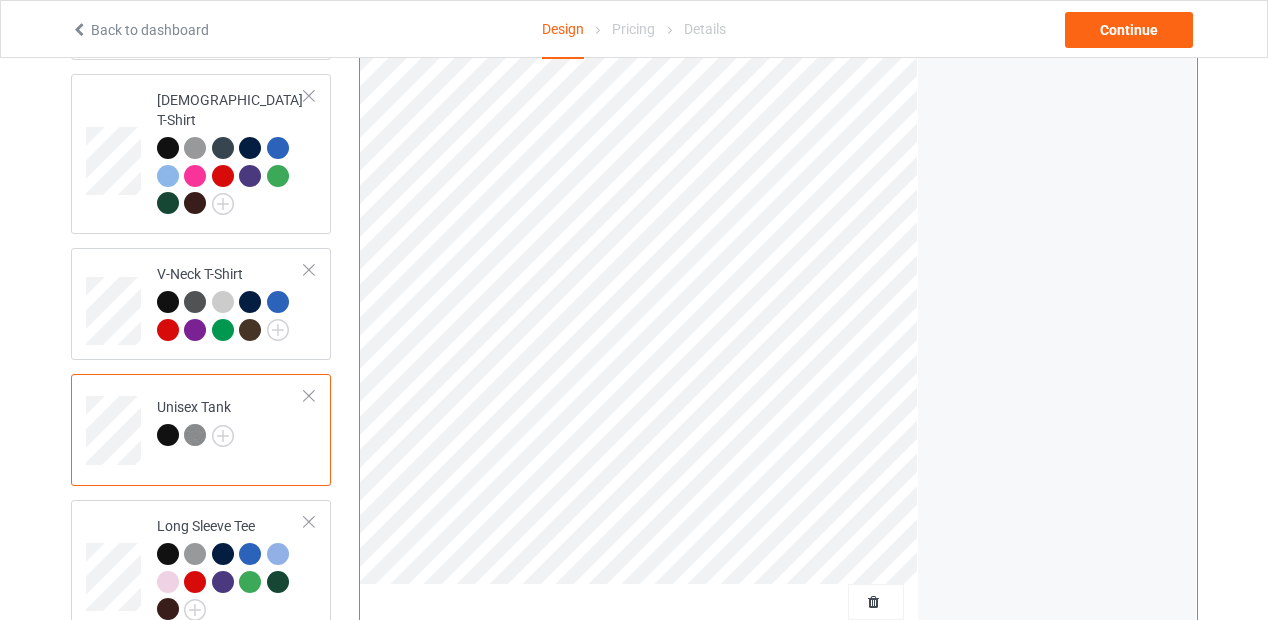 scroll, scrollTop: 600, scrollLeft: 0, axis: vertical 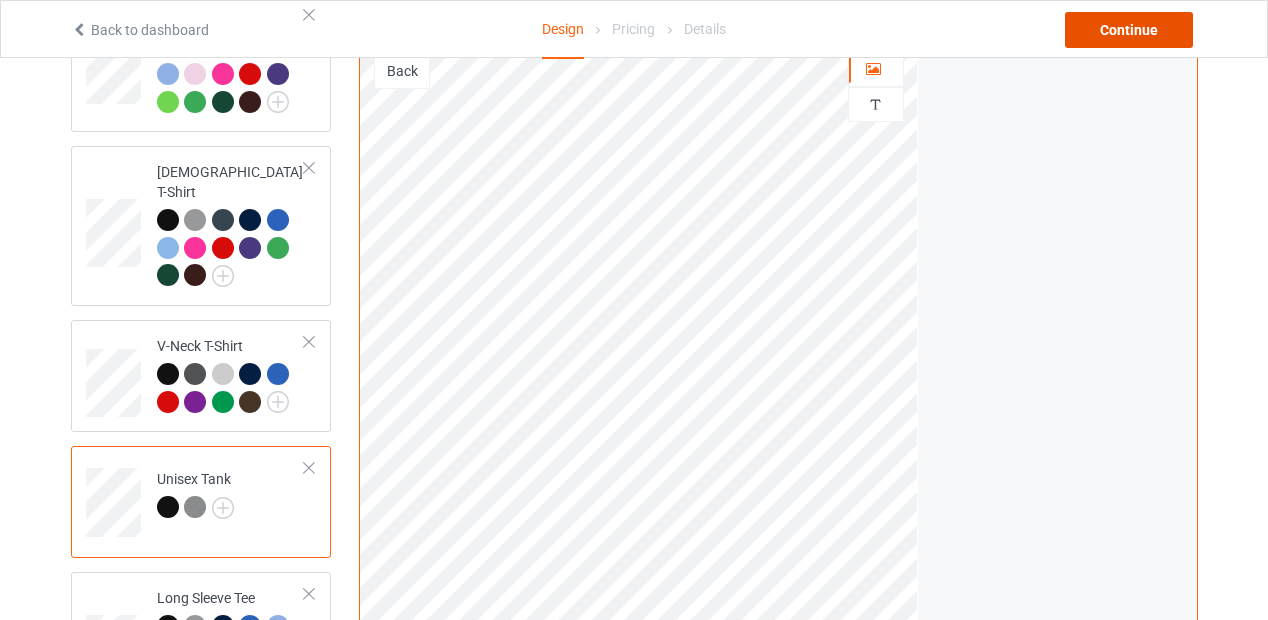 click on "Continue" at bounding box center (1129, 30) 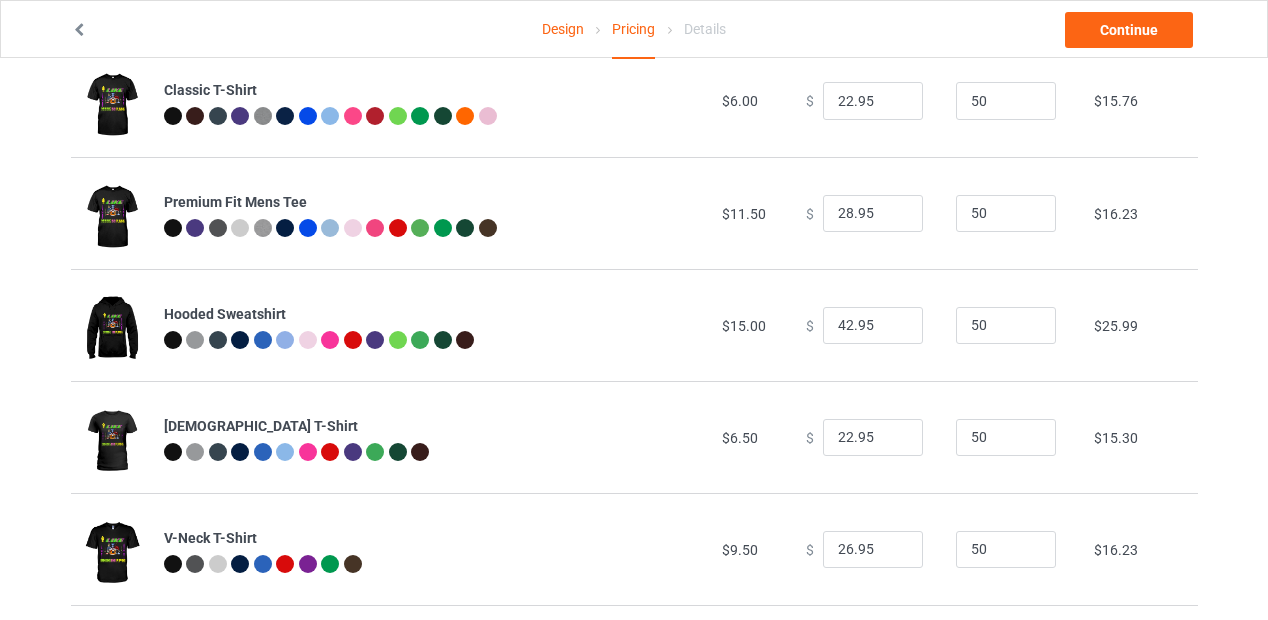 scroll, scrollTop: 126, scrollLeft: 0, axis: vertical 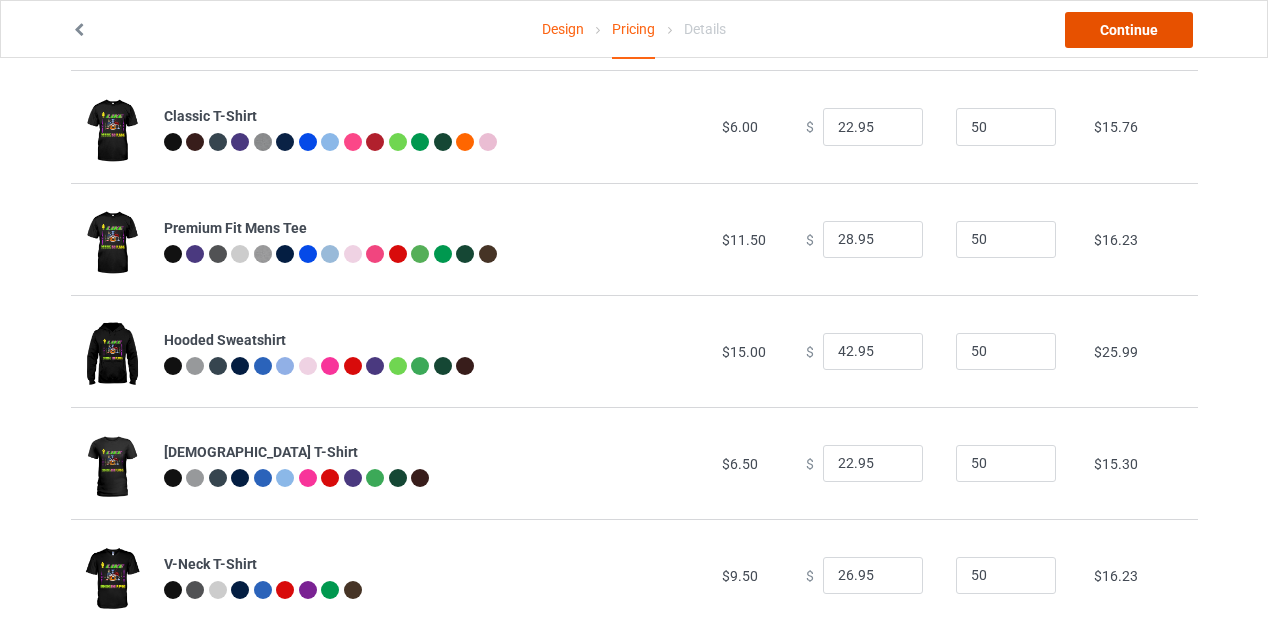 click on "Continue" at bounding box center [1129, 30] 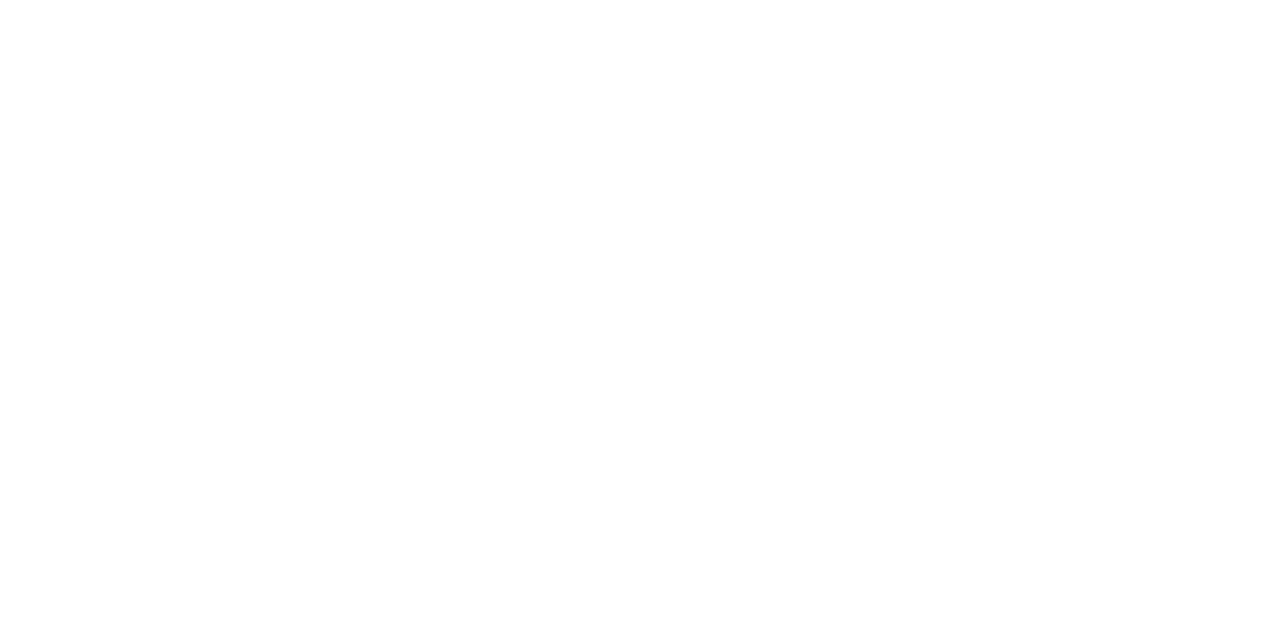 scroll, scrollTop: 0, scrollLeft: 0, axis: both 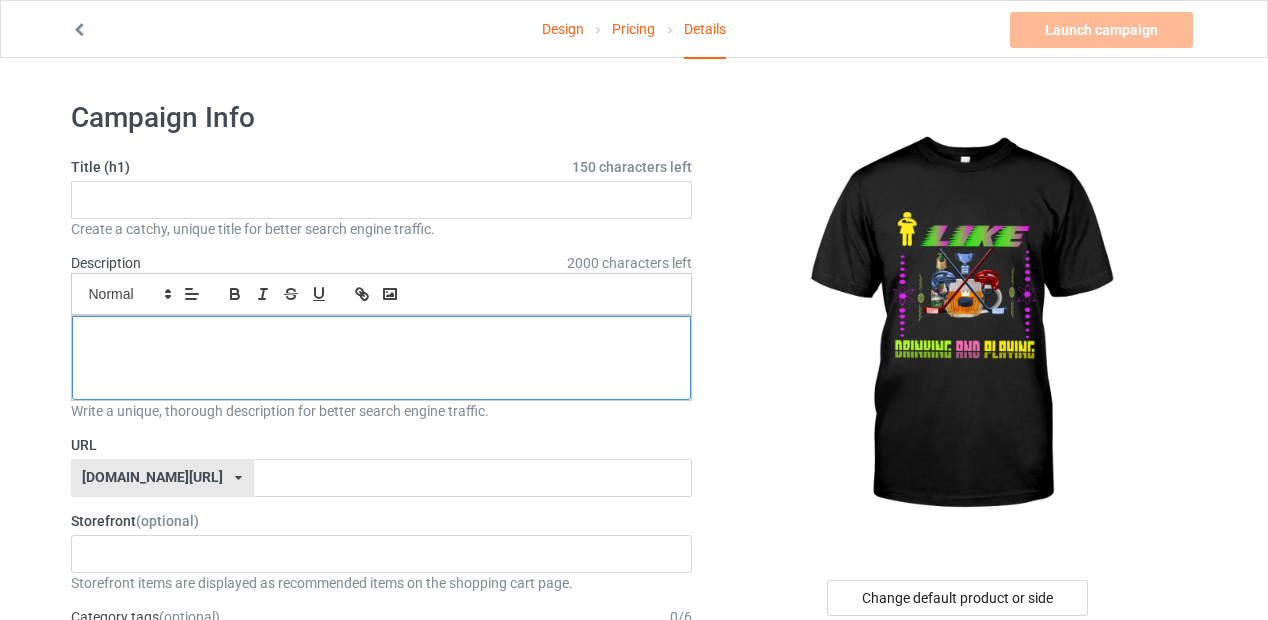 click at bounding box center (382, 358) 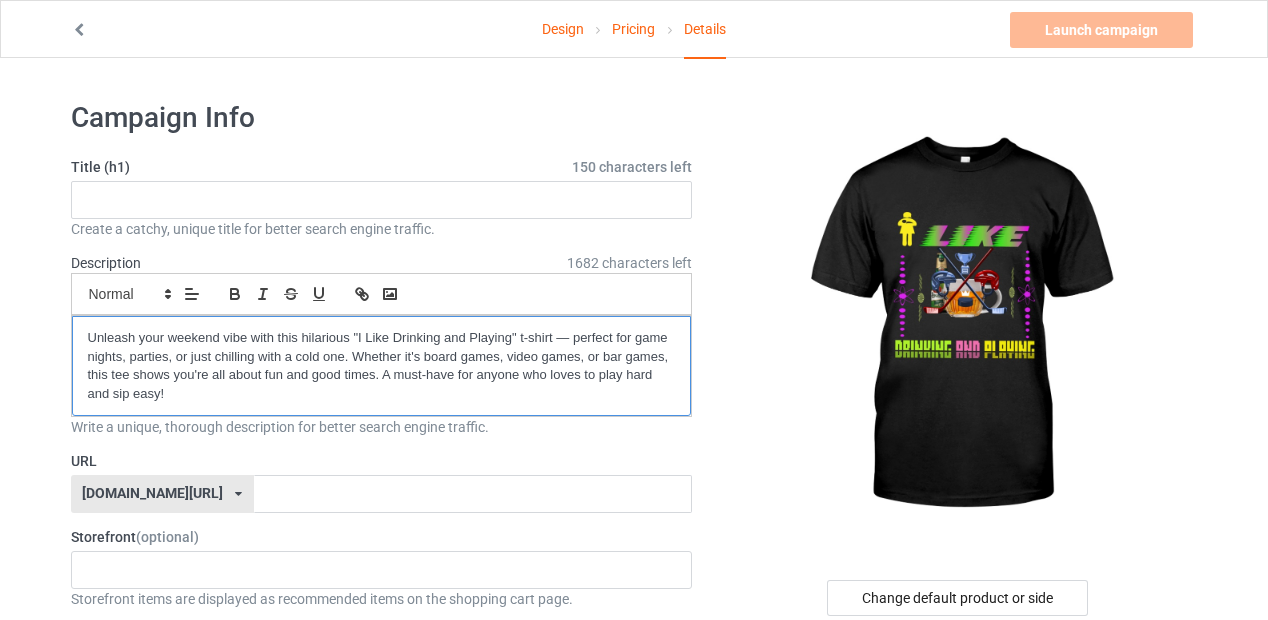 scroll, scrollTop: 0, scrollLeft: 0, axis: both 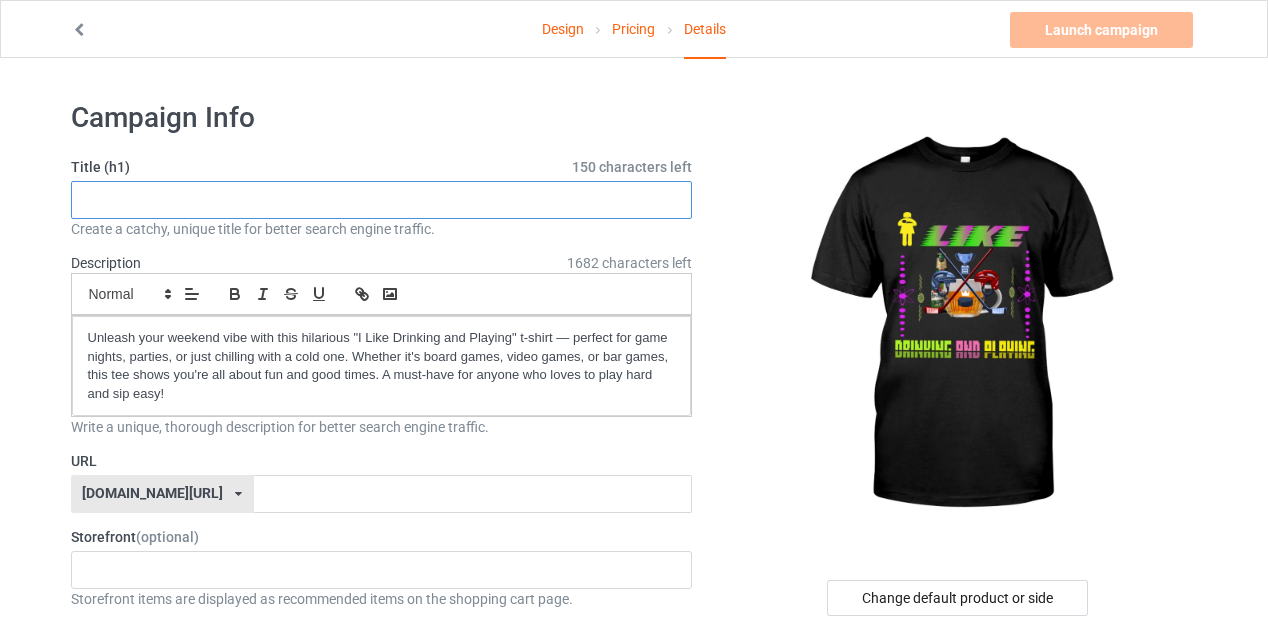 click at bounding box center [382, 200] 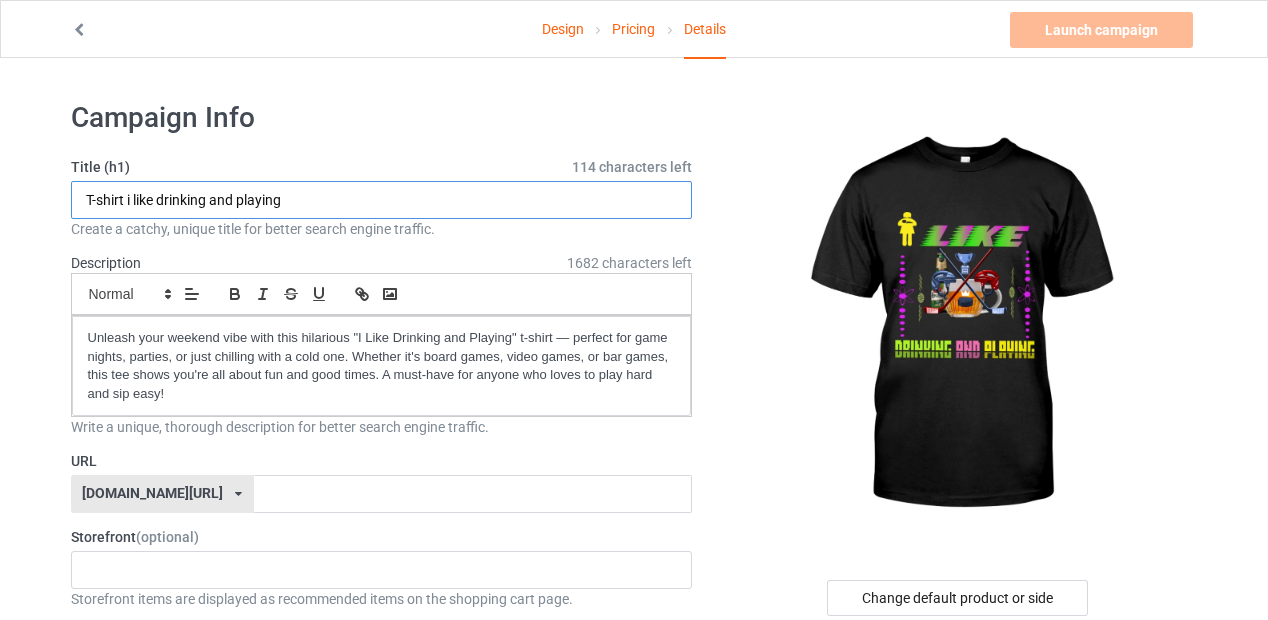 paste on "Funny Drinking Shirt  Party Game Shirt  Beer and Game Tee  Drinking Buddy T-Shirt  Game Night Outfit  Chill Vibes" 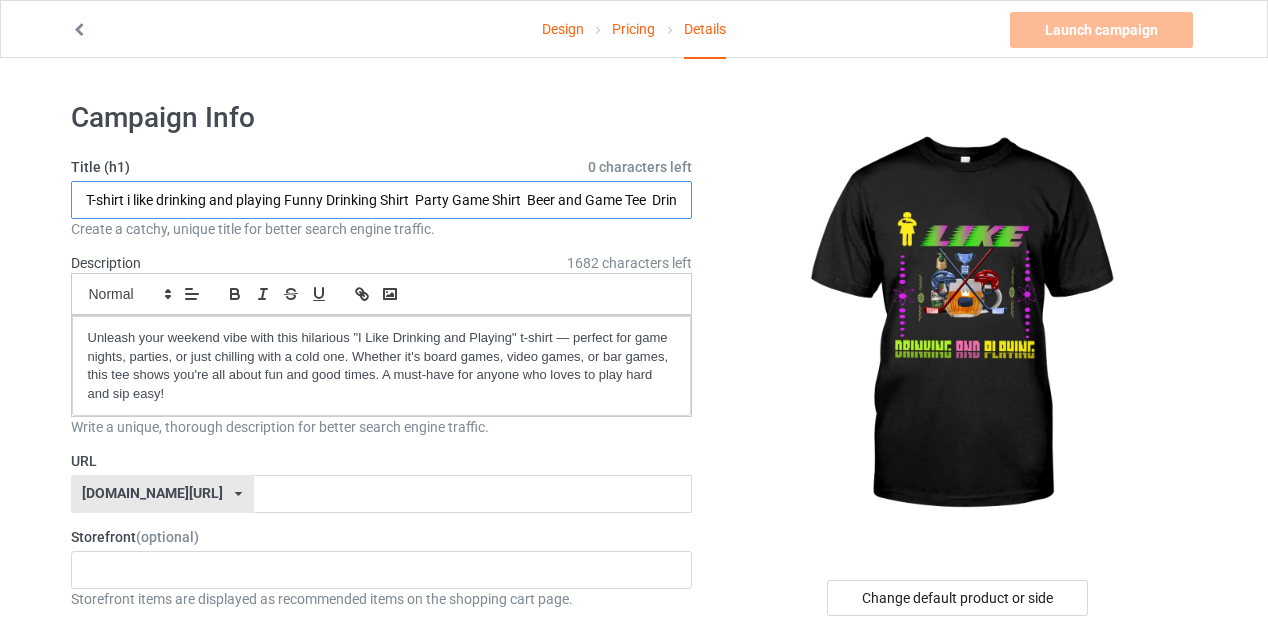 scroll, scrollTop: 0, scrollLeft: 312, axis: horizontal 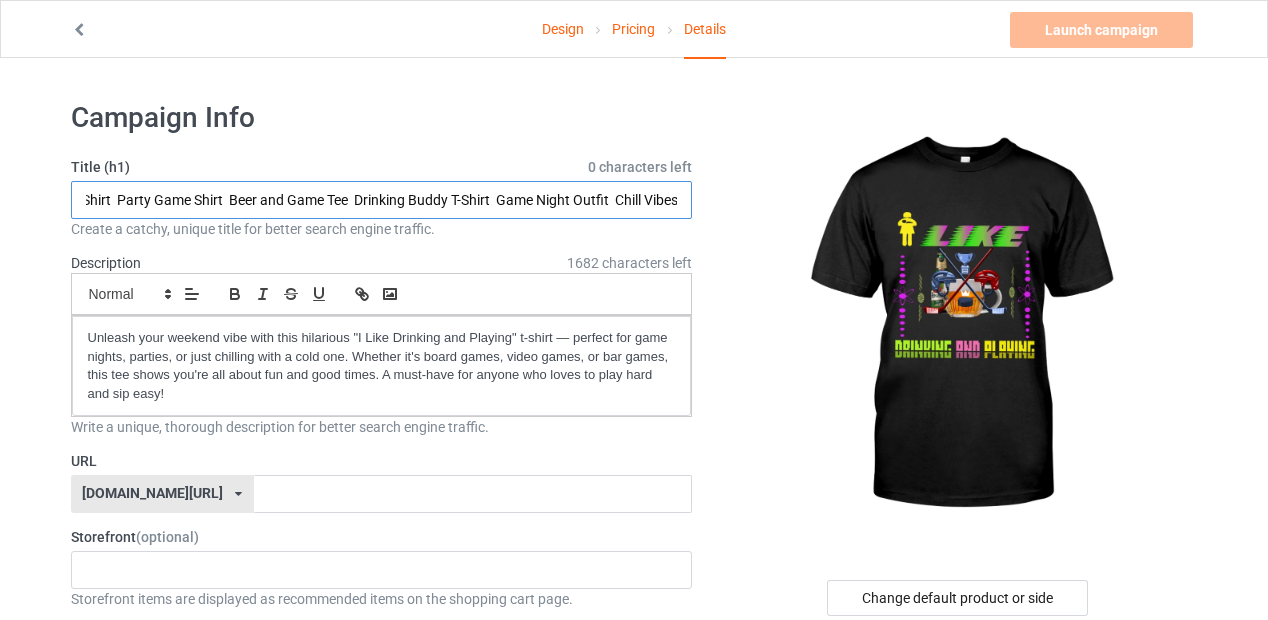 type on "T-shirt i like drinking and playing Funny Drinking Shirt  Party Game Shirt  Beer and Game Tee  Drinking Buddy T-Shirt  Game Night Outfit  Chill Vibes" 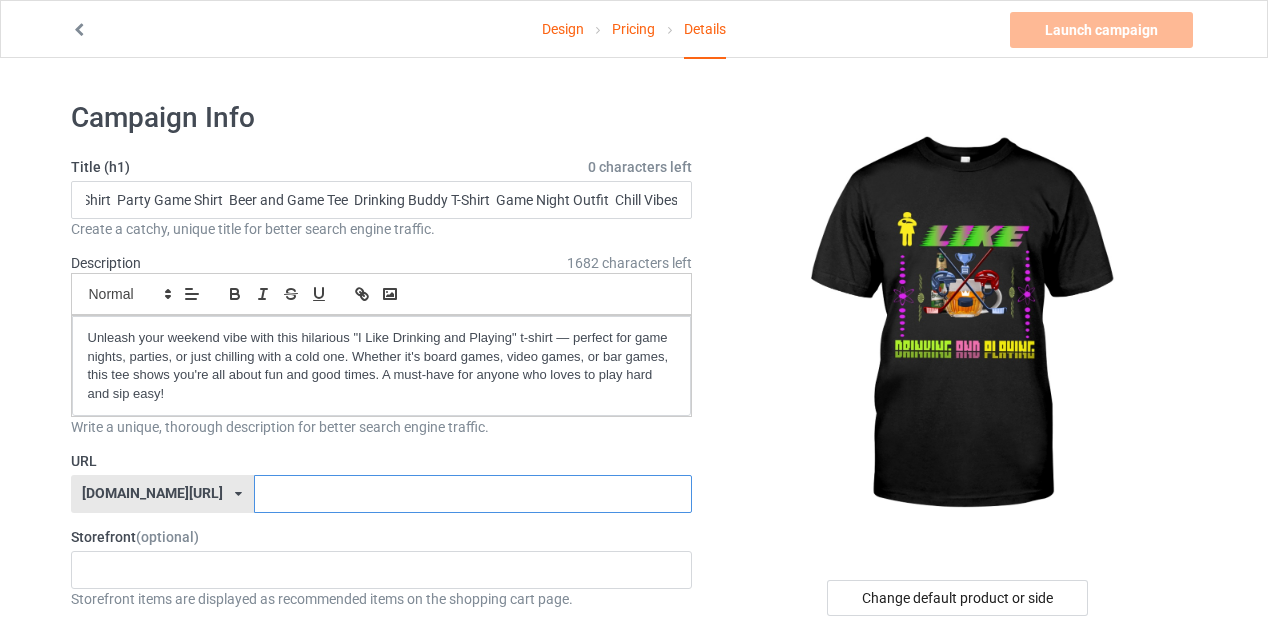 scroll, scrollTop: 0, scrollLeft: 0, axis: both 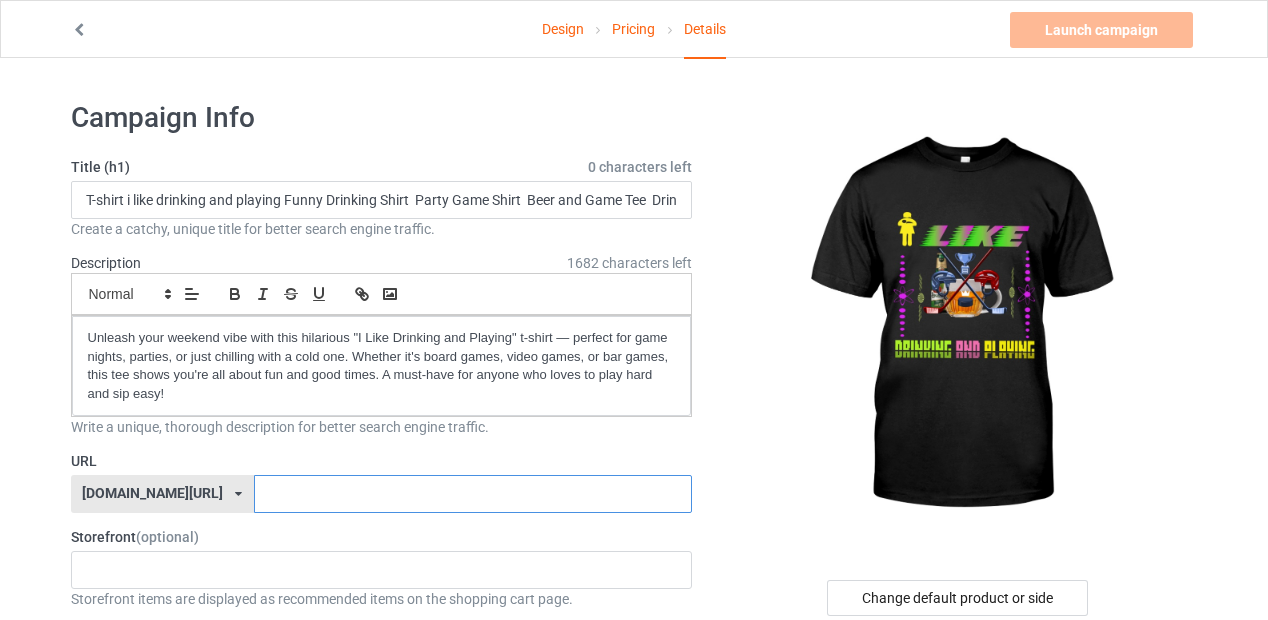 click at bounding box center [473, 494] 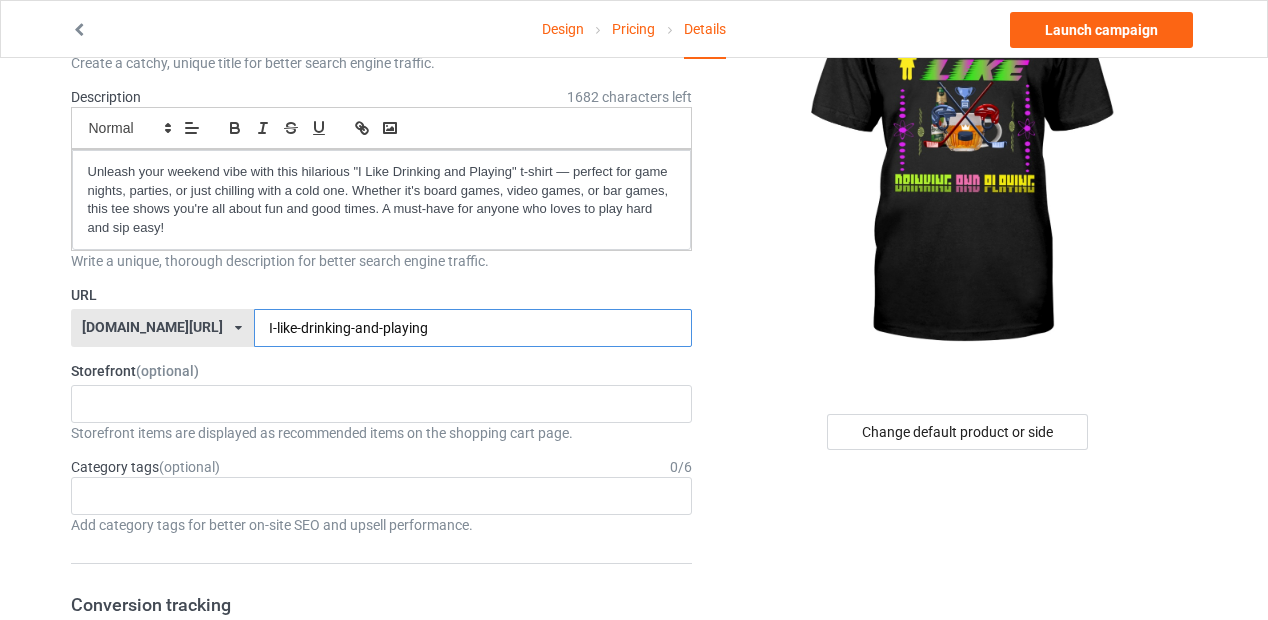 scroll, scrollTop: 200, scrollLeft: 0, axis: vertical 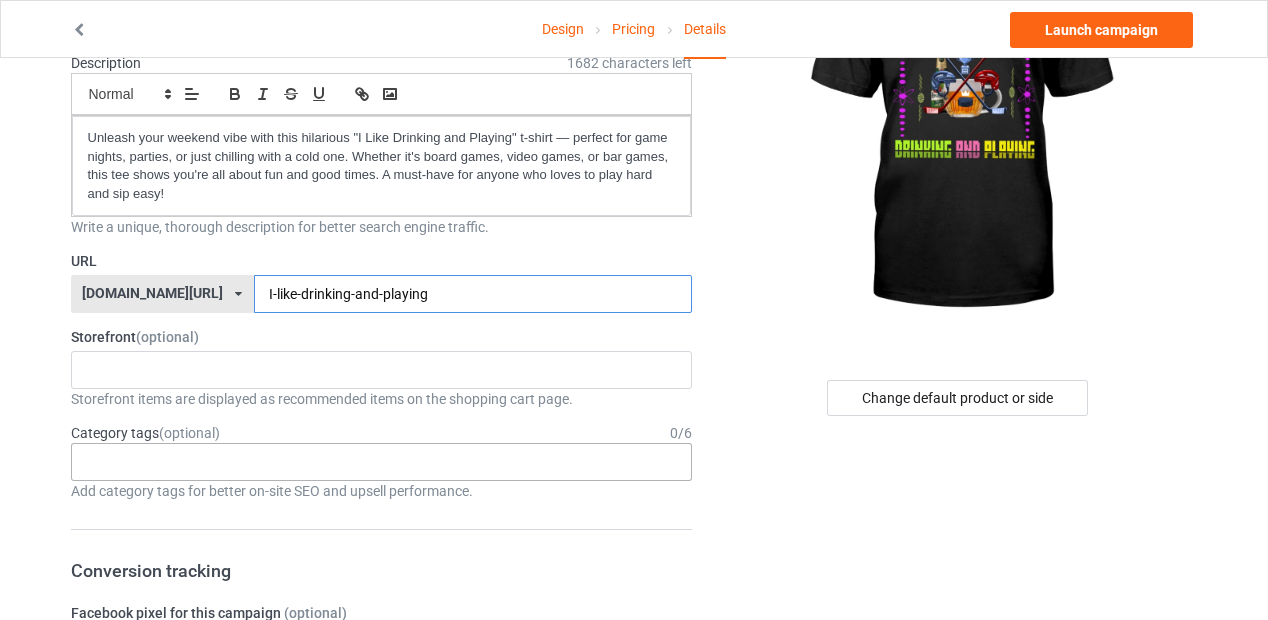 type on "I-like-drinking-and-playing" 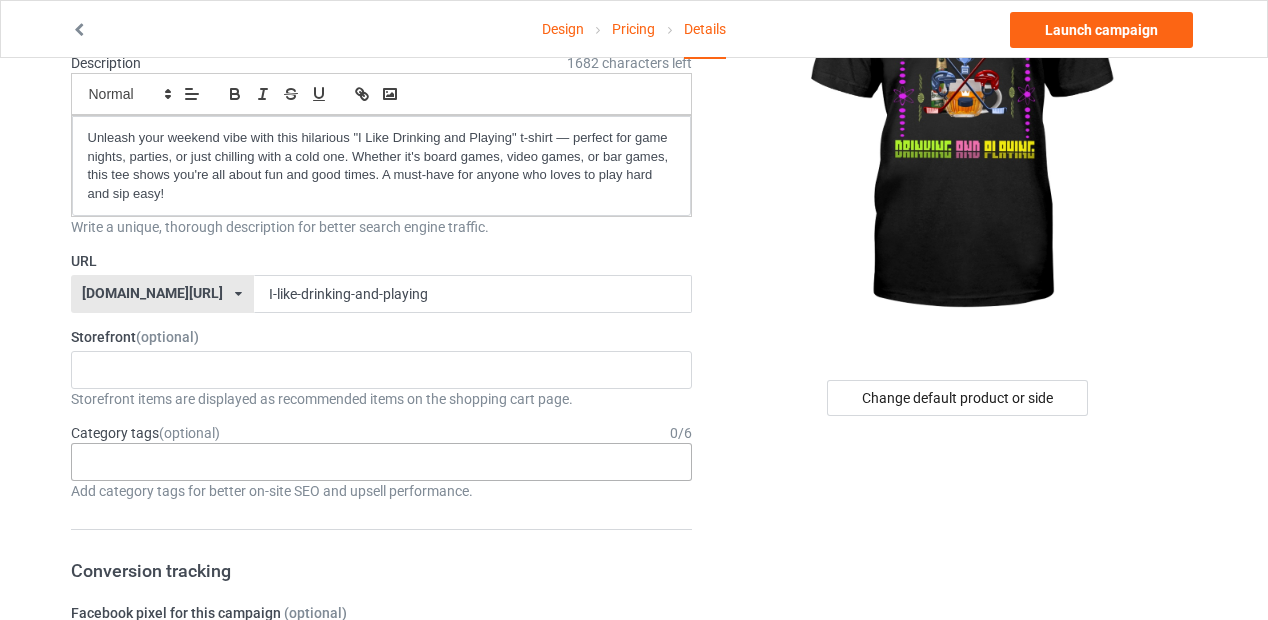 drag, startPoint x: 154, startPoint y: 453, endPoint x: 184, endPoint y: 447, distance: 30.594116 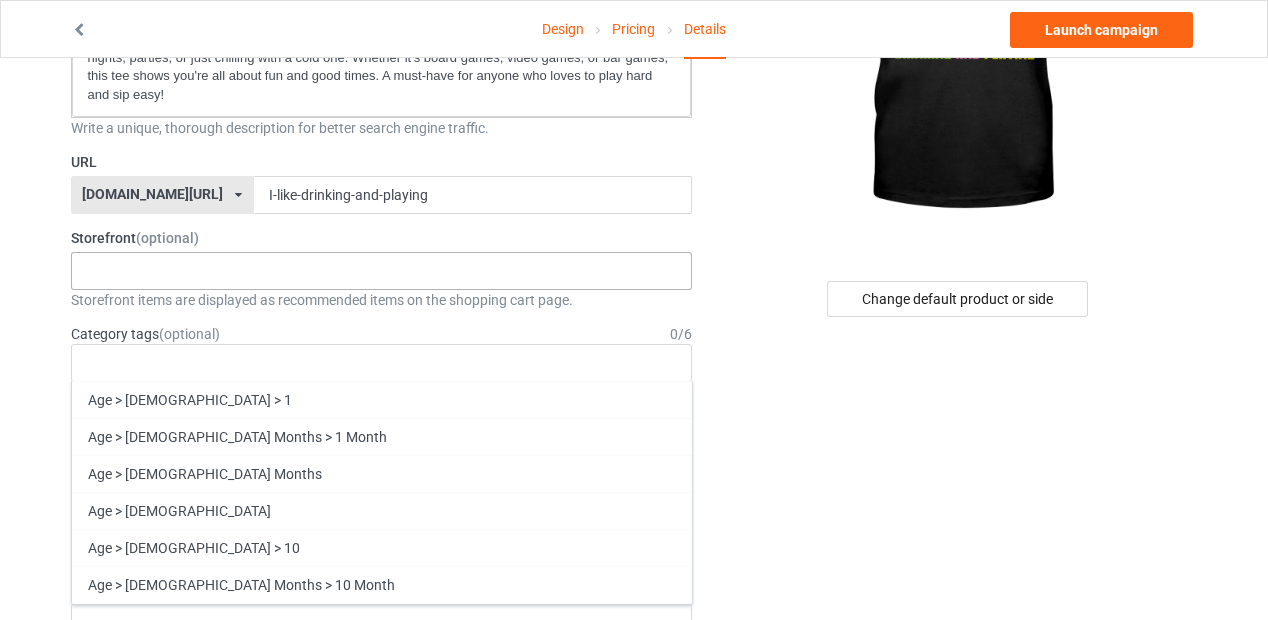 scroll, scrollTop: 300, scrollLeft: 0, axis: vertical 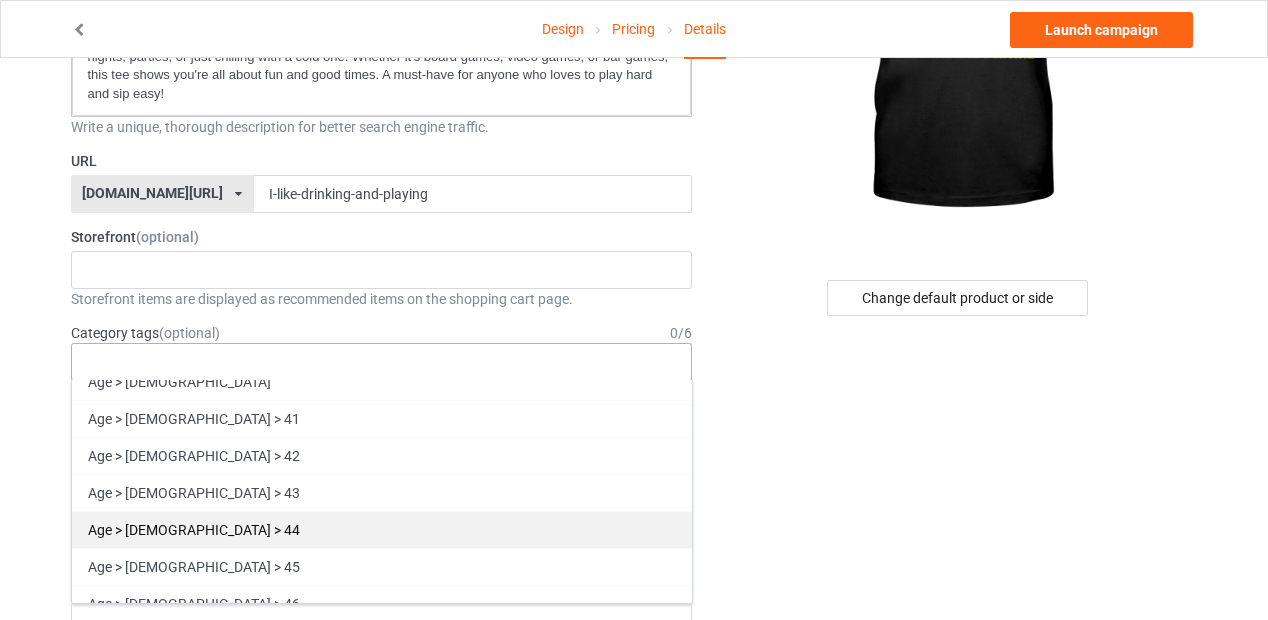 drag, startPoint x: 211, startPoint y: 477, endPoint x: 250, endPoint y: 460, distance: 42.544094 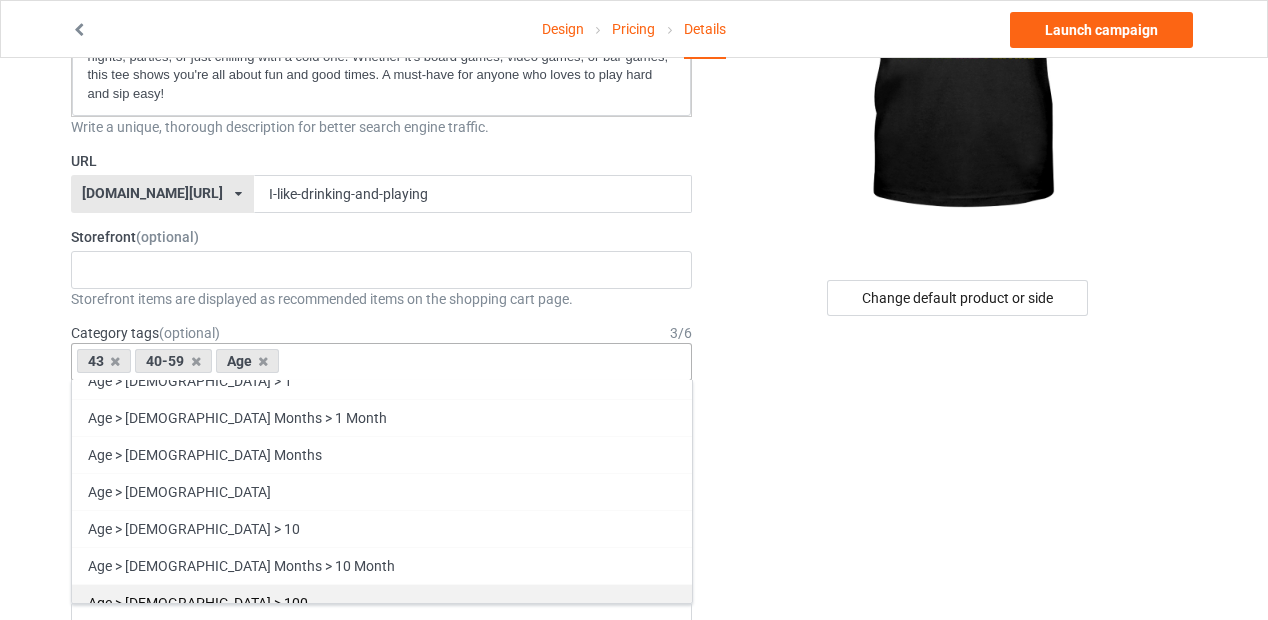 scroll, scrollTop: 0, scrollLeft: 0, axis: both 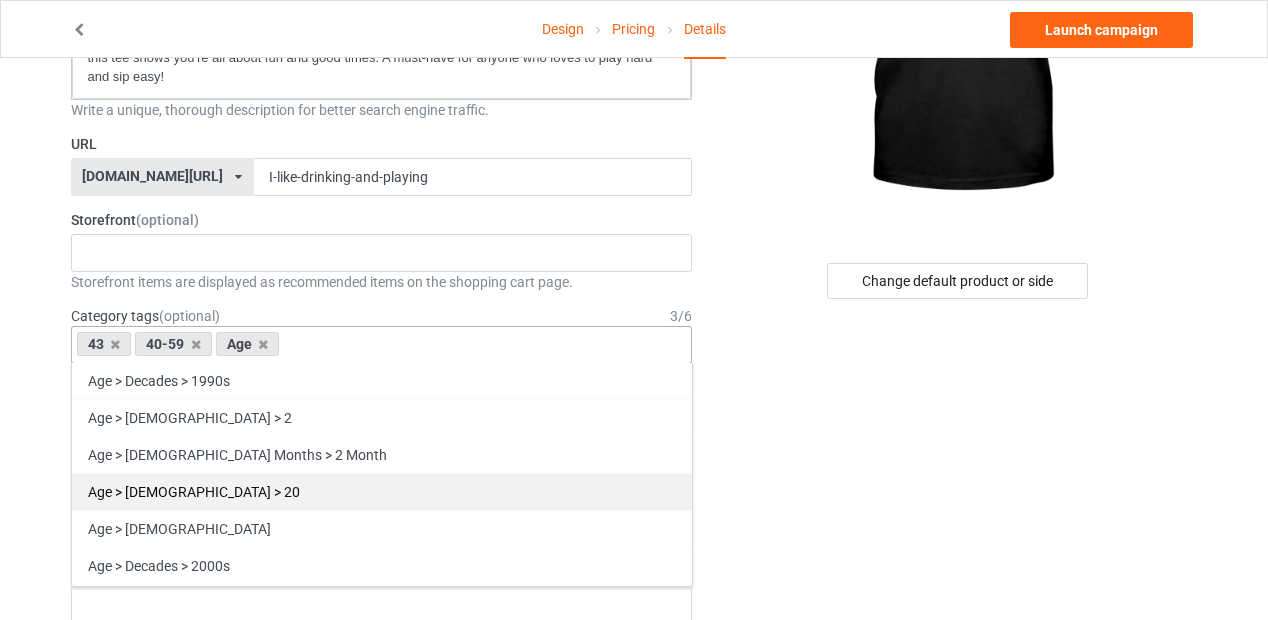 click on "Age > [DEMOGRAPHIC_DATA] > 20" at bounding box center (382, 491) 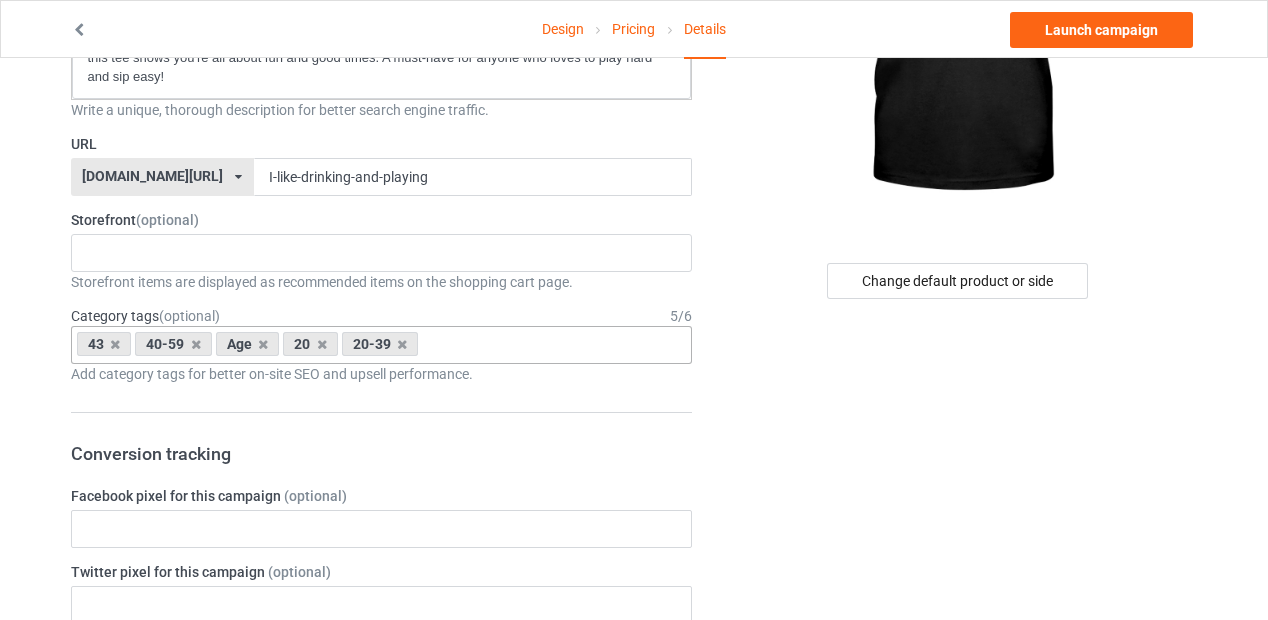 click on "Change default product or side" at bounding box center (958, 785) 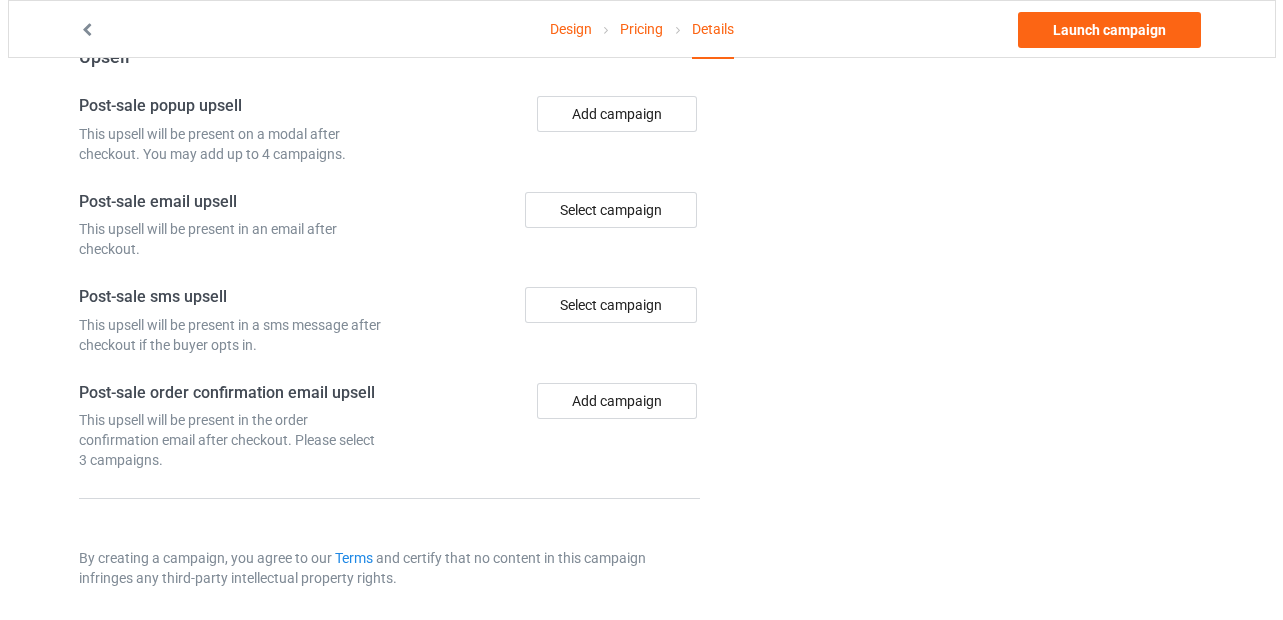 scroll, scrollTop: 0, scrollLeft: 0, axis: both 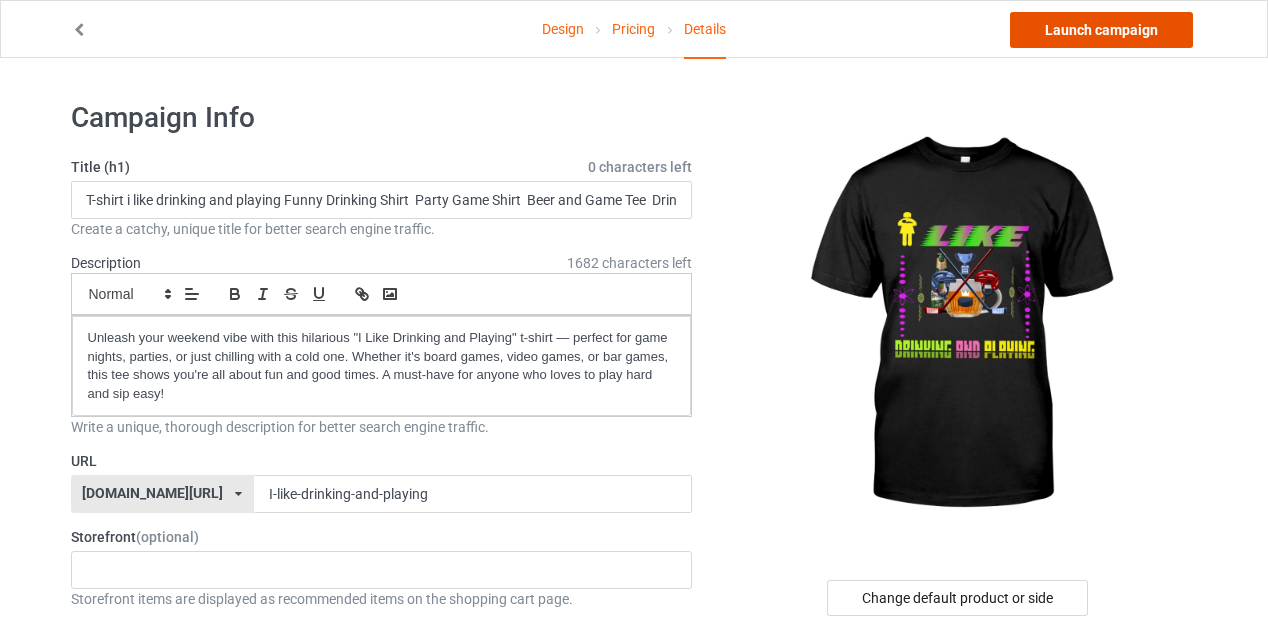 click on "Launch campaign" at bounding box center (1101, 30) 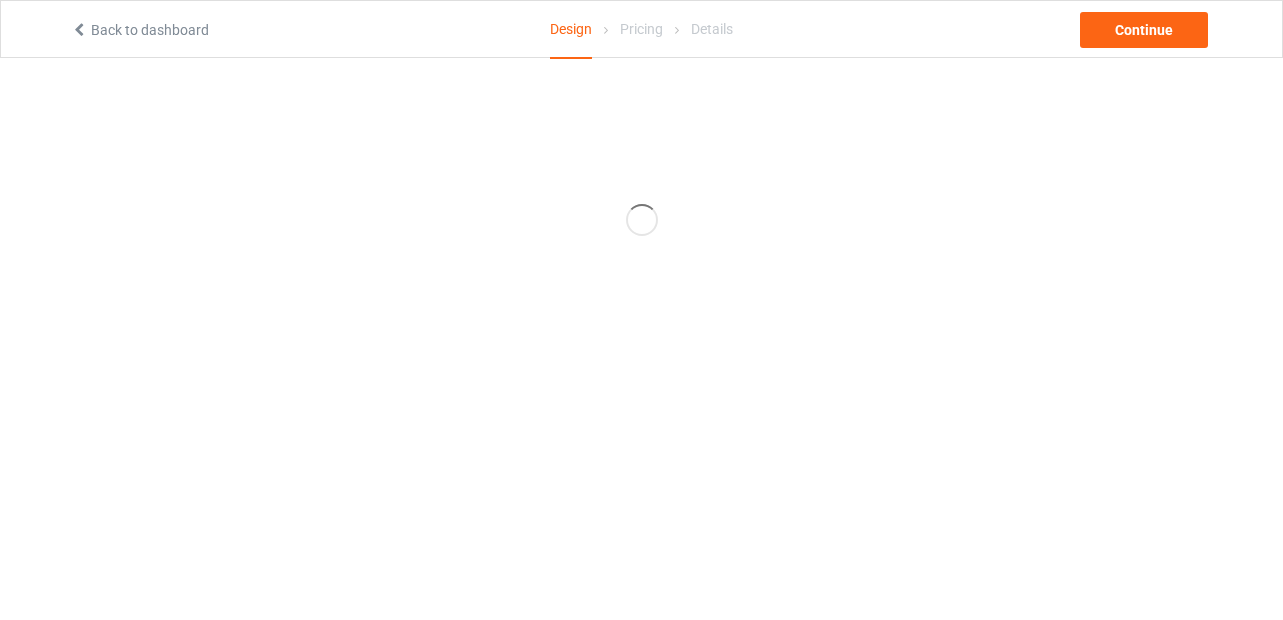 scroll, scrollTop: 0, scrollLeft: 0, axis: both 